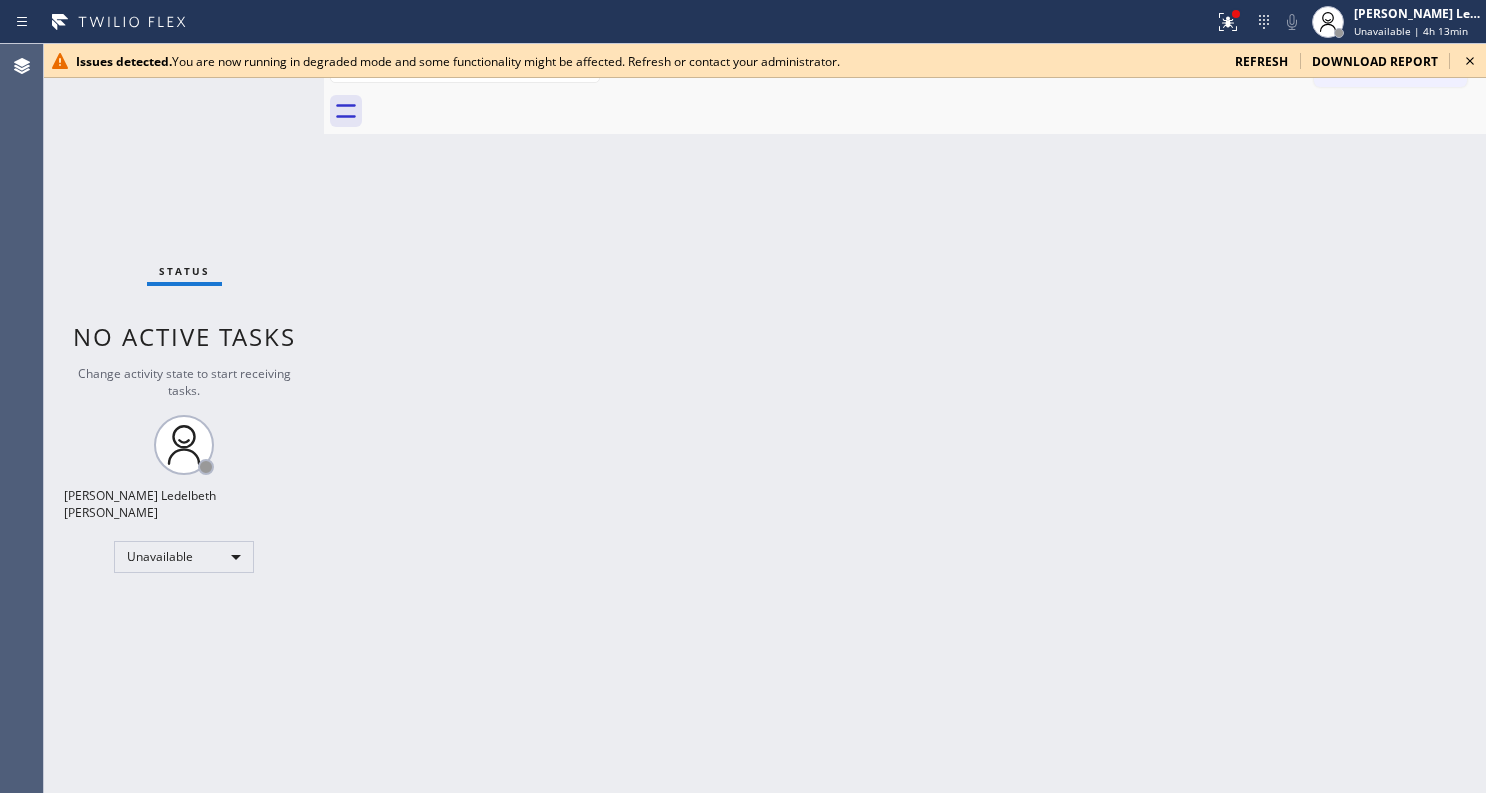 scroll, scrollTop: 0, scrollLeft: 0, axis: both 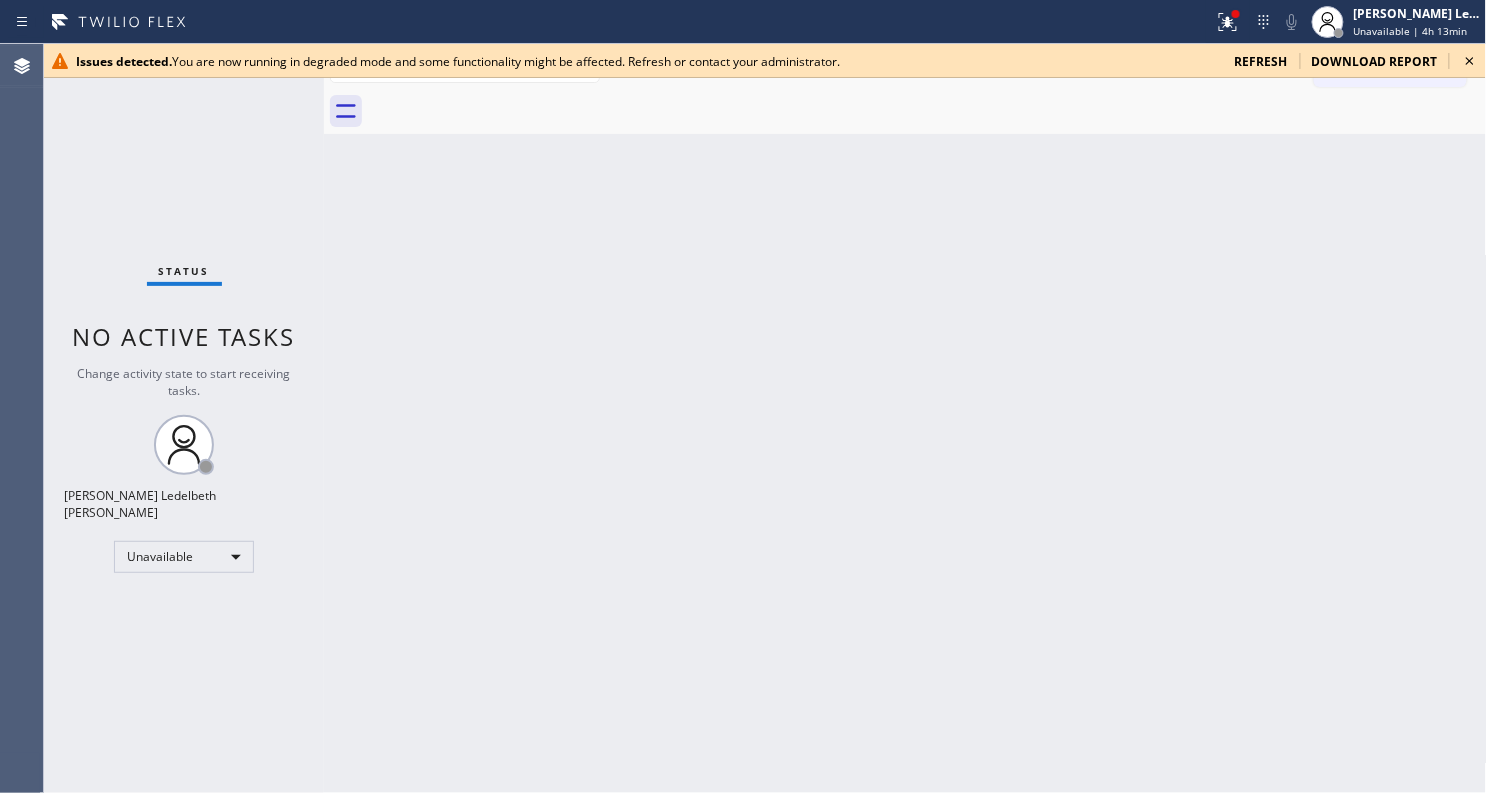 click 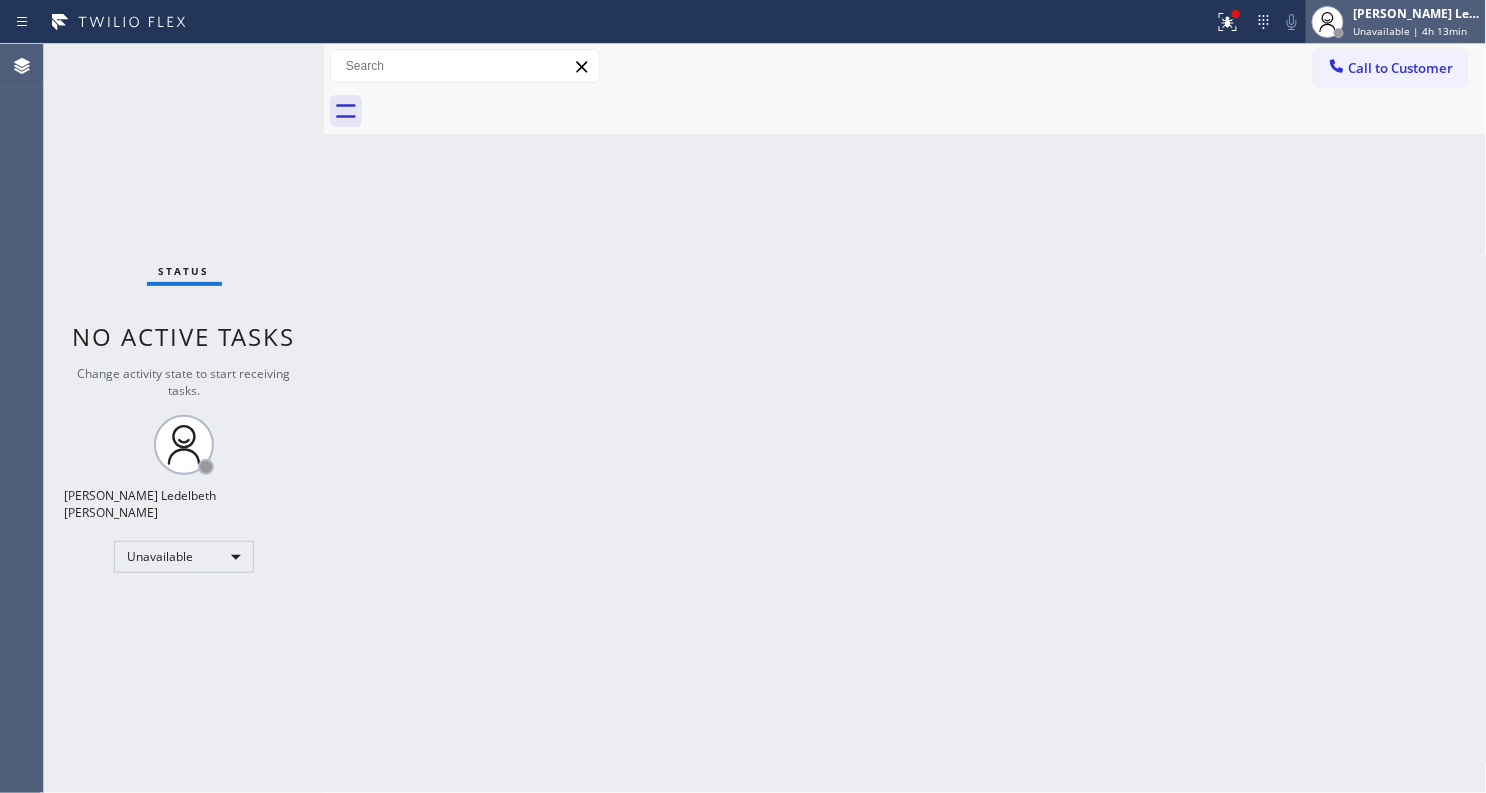 click on "Unavailable | 4h 13min" at bounding box center [1411, 31] 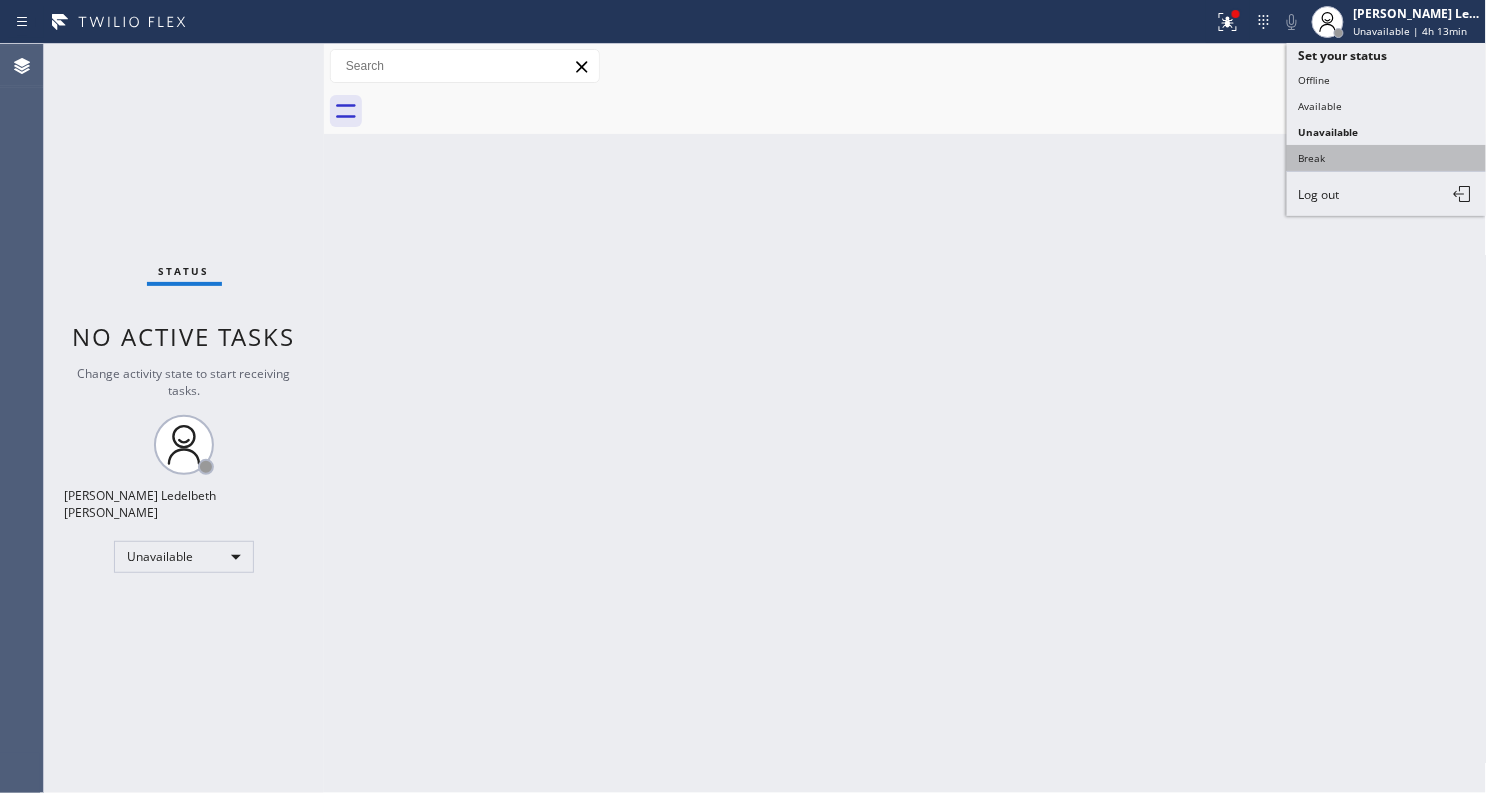 click on "Break" at bounding box center (1387, 158) 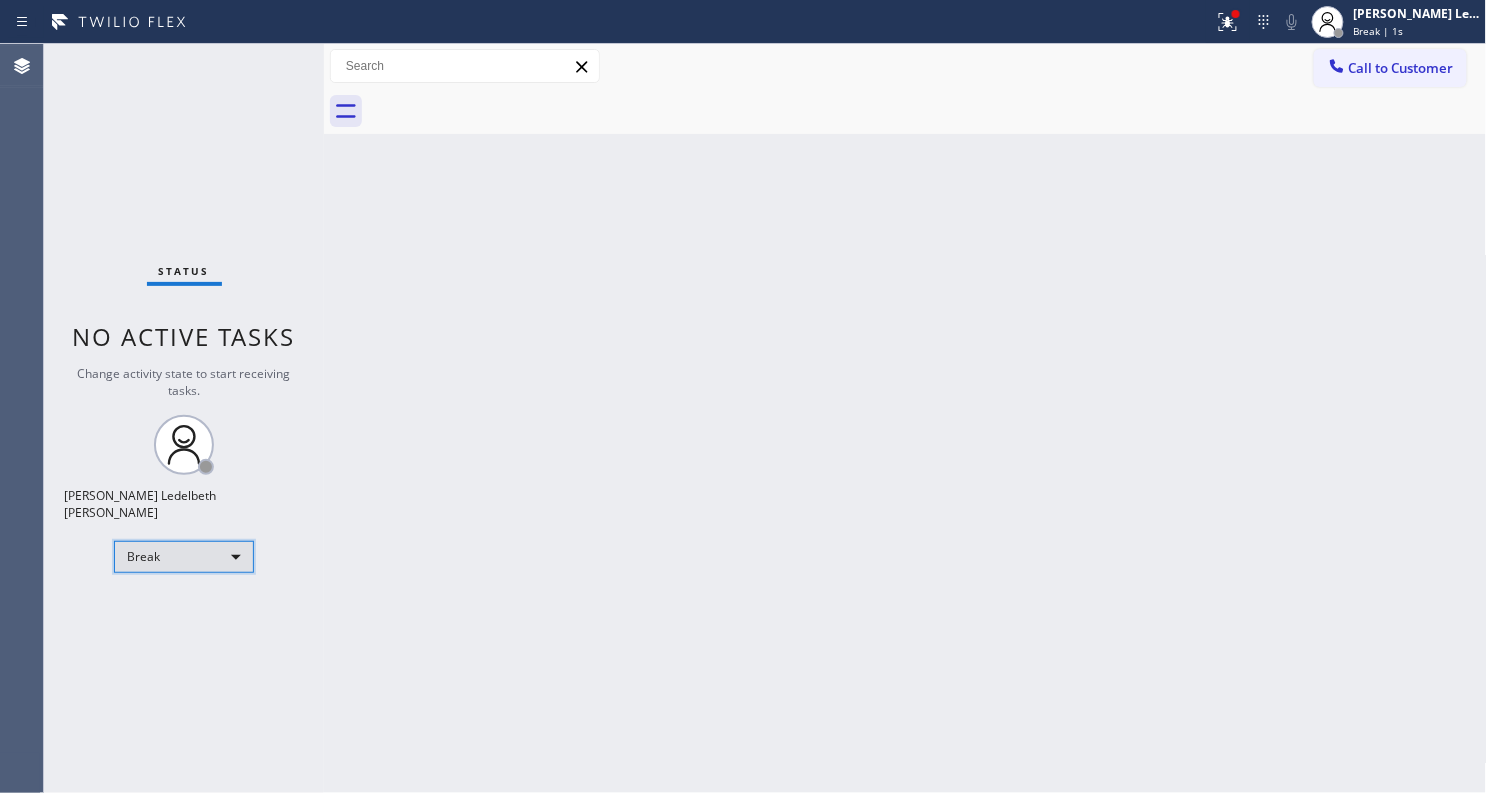 click on "Break" at bounding box center [184, 557] 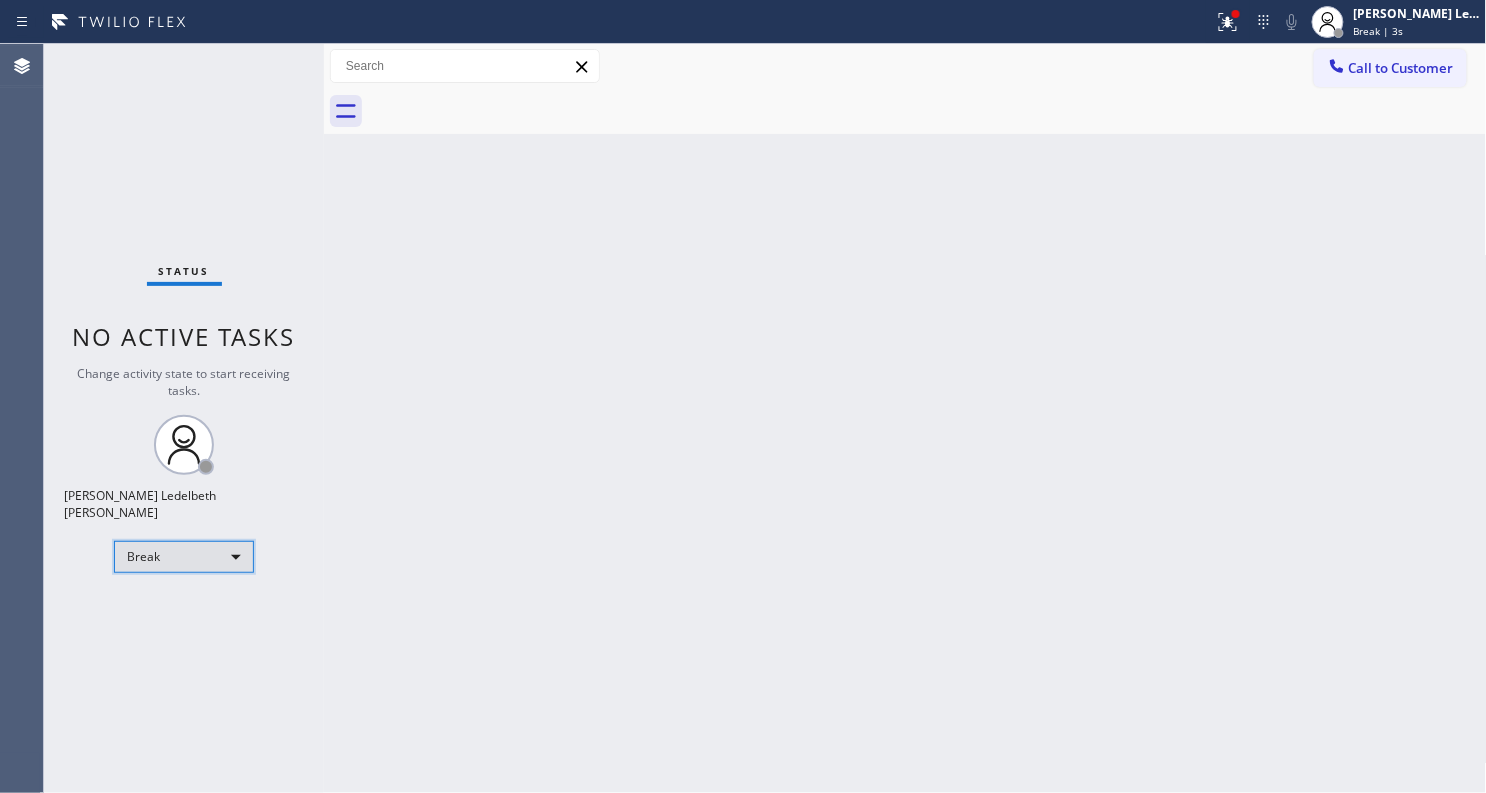 click on "Break" at bounding box center (184, 557) 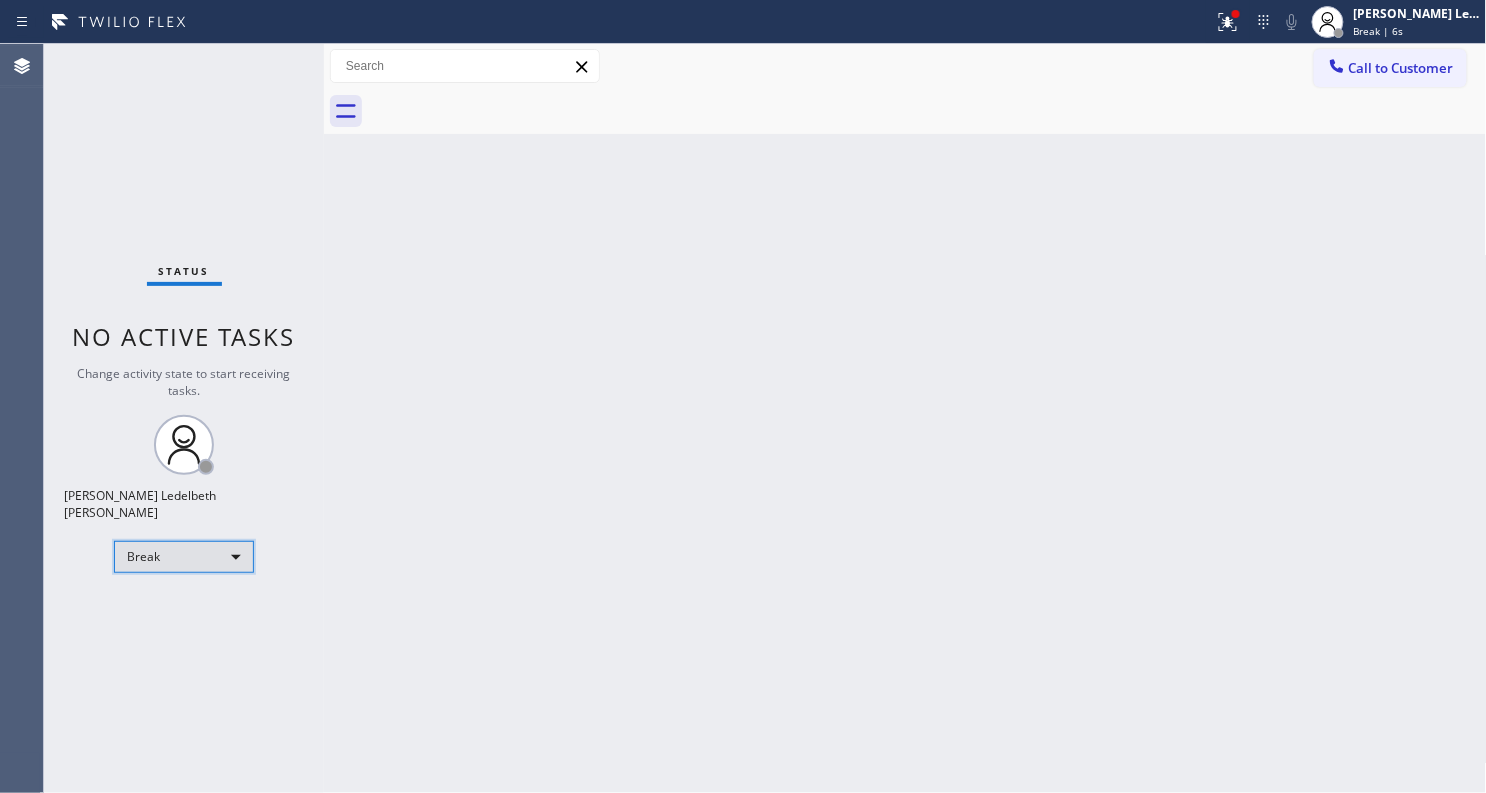 click on "Break" at bounding box center (184, 557) 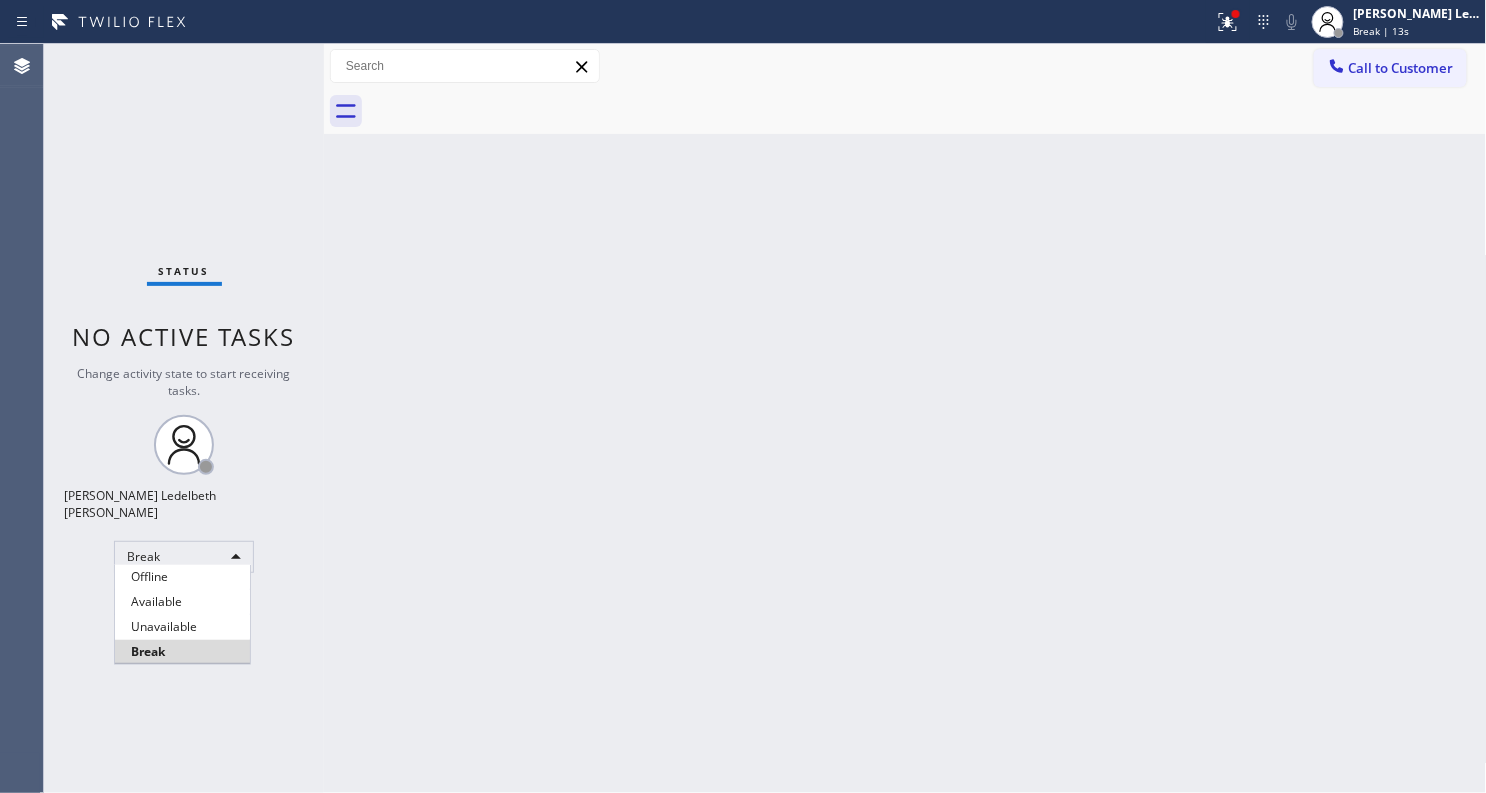 type 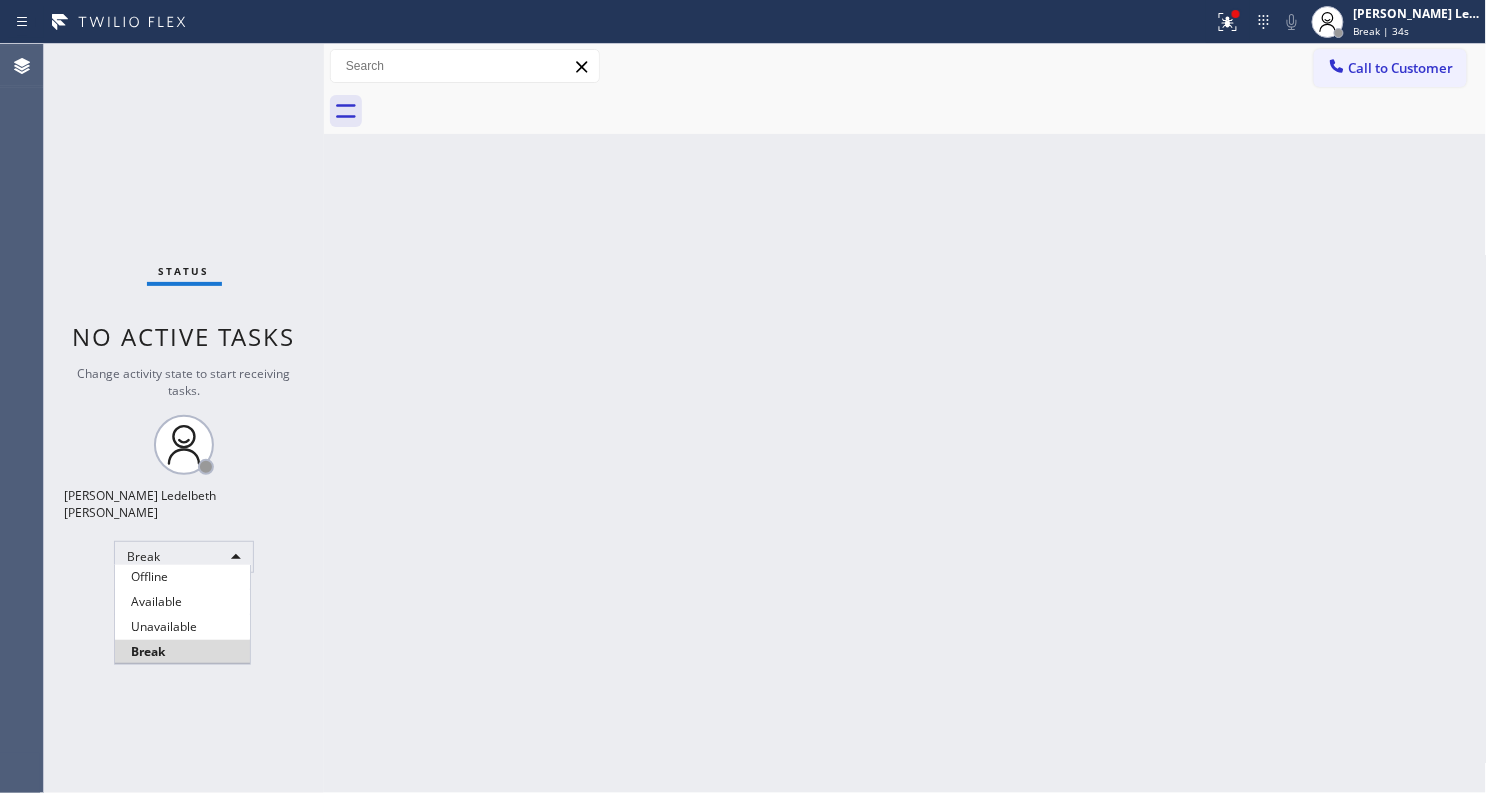 type 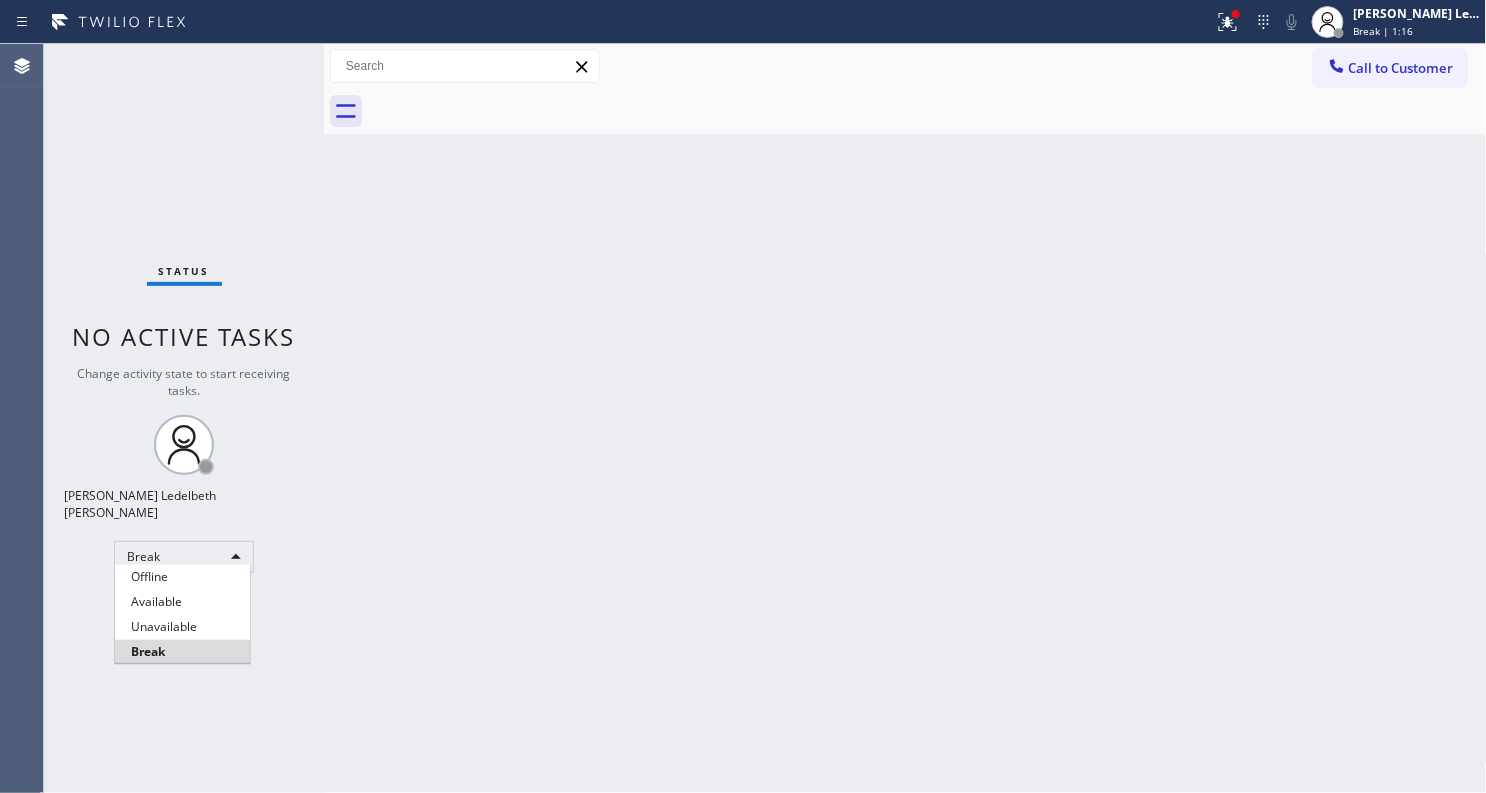 type 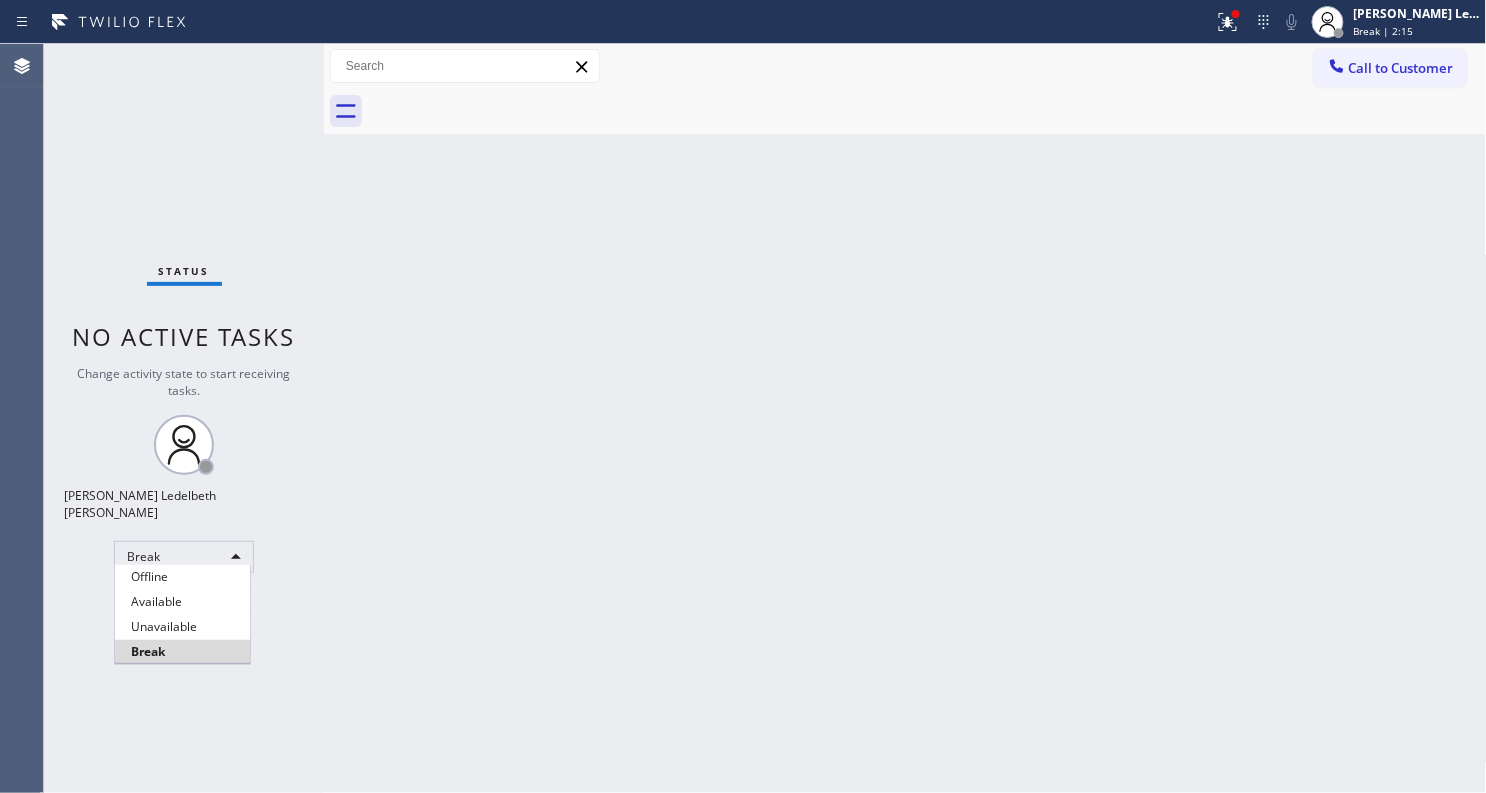 type 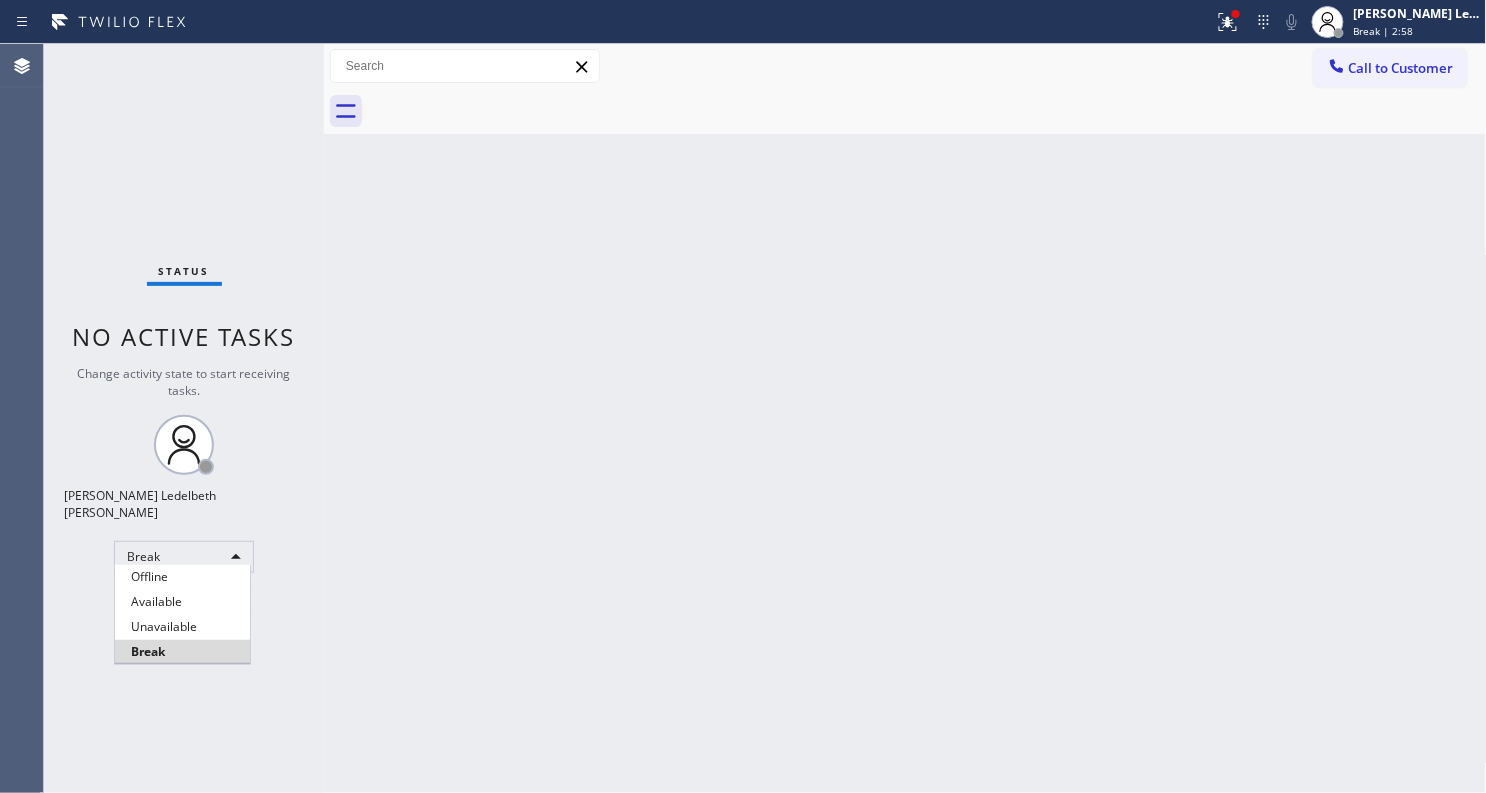 type 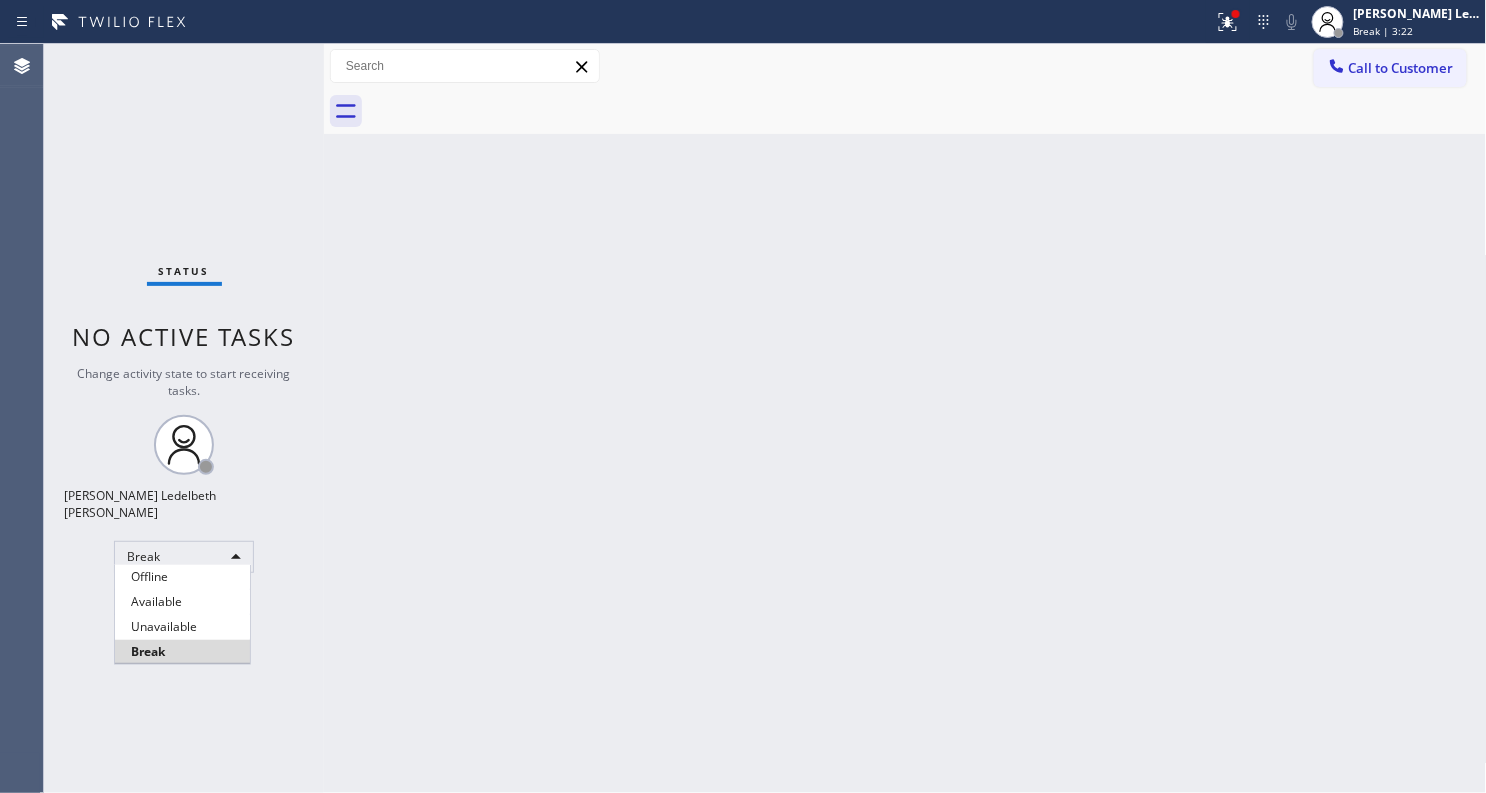 type 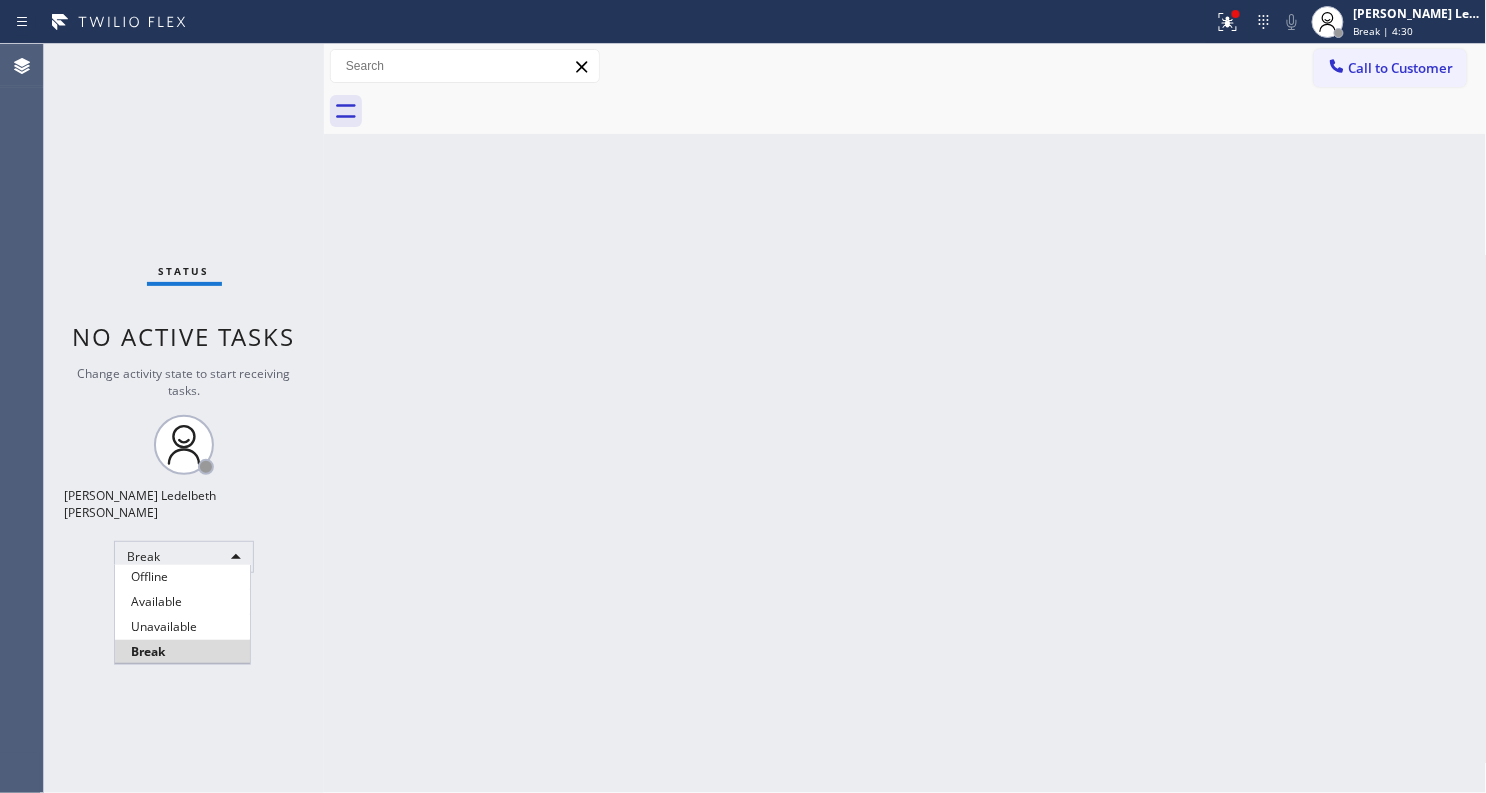 type 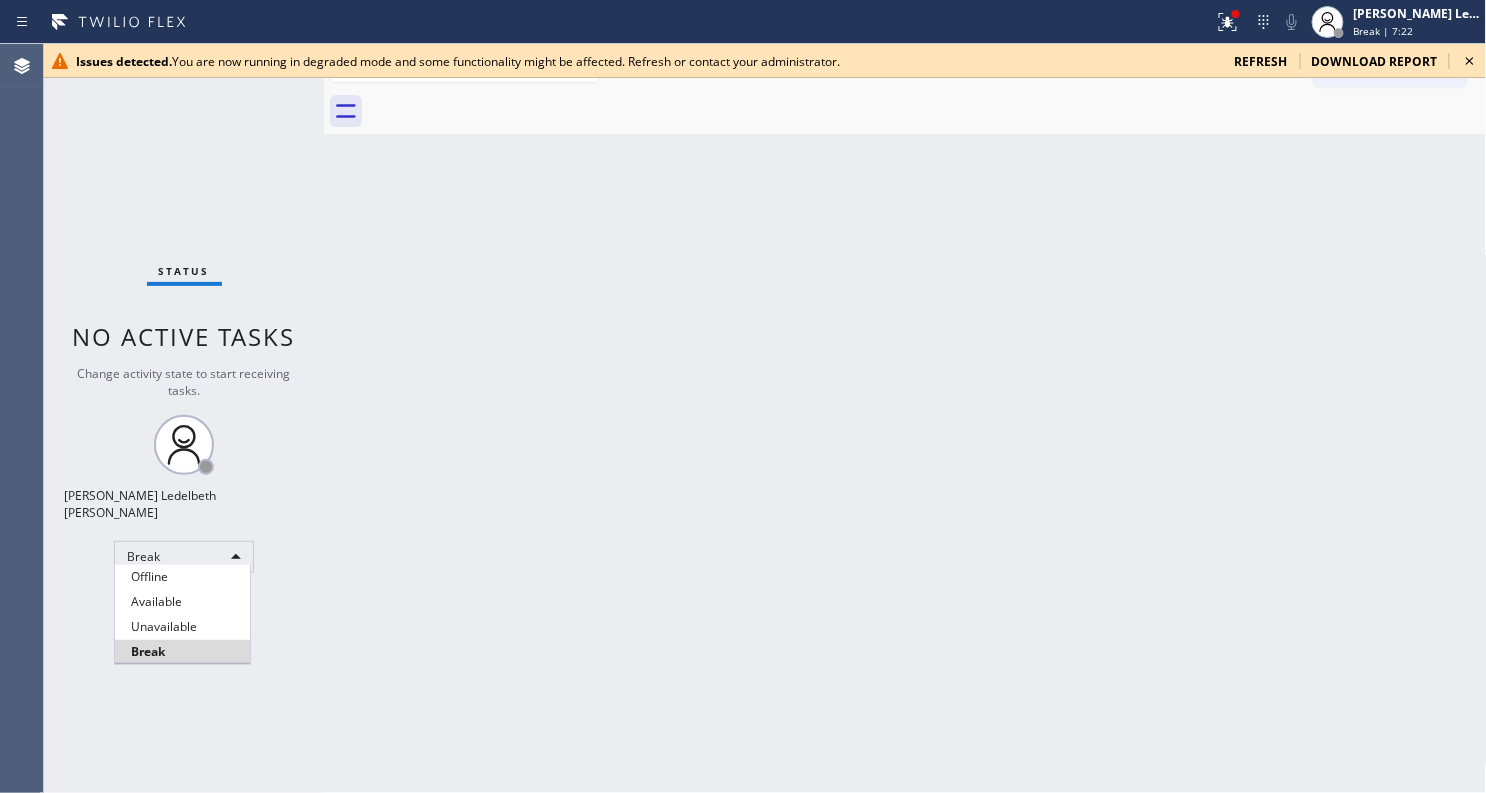 type 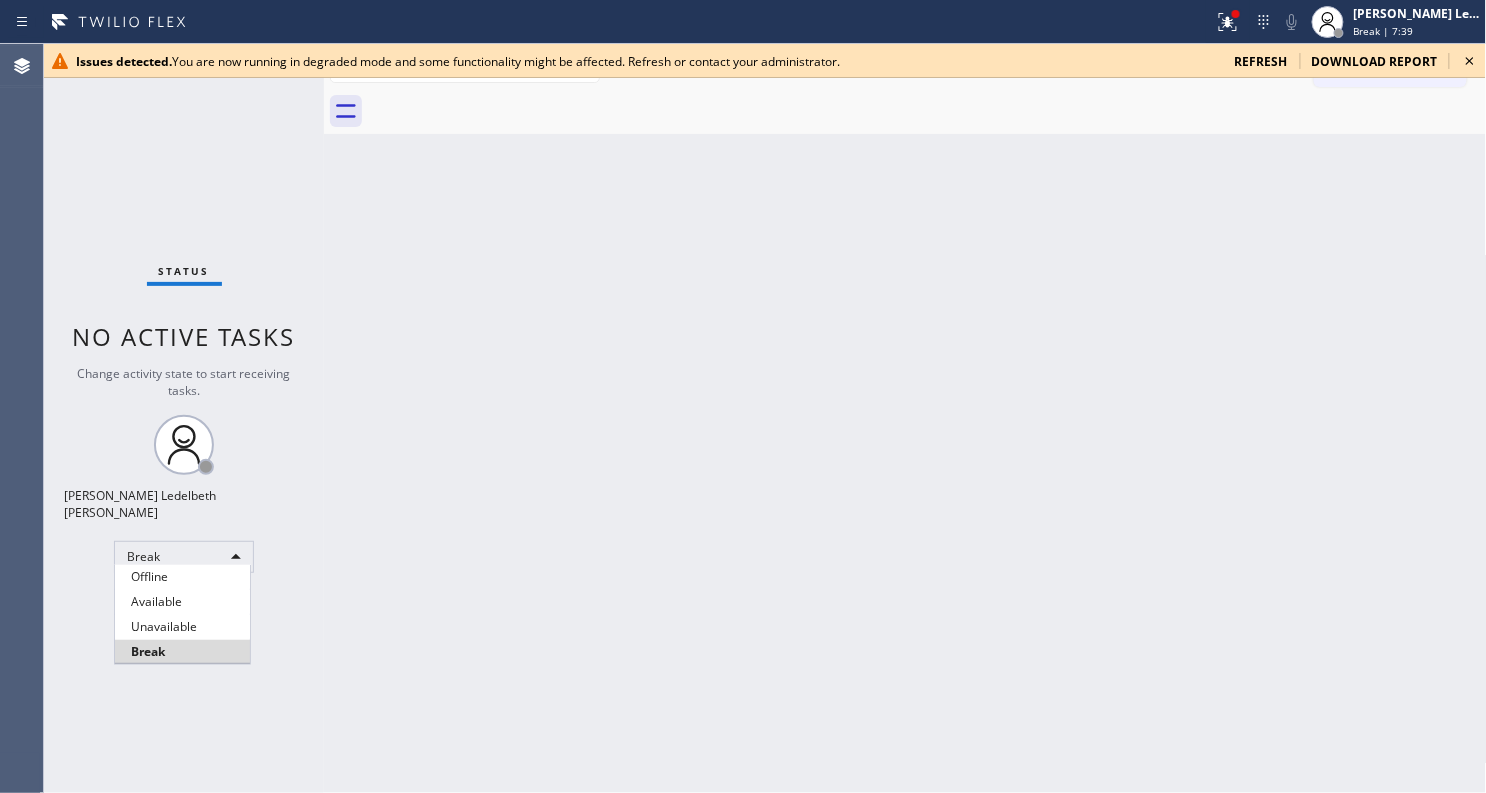 type 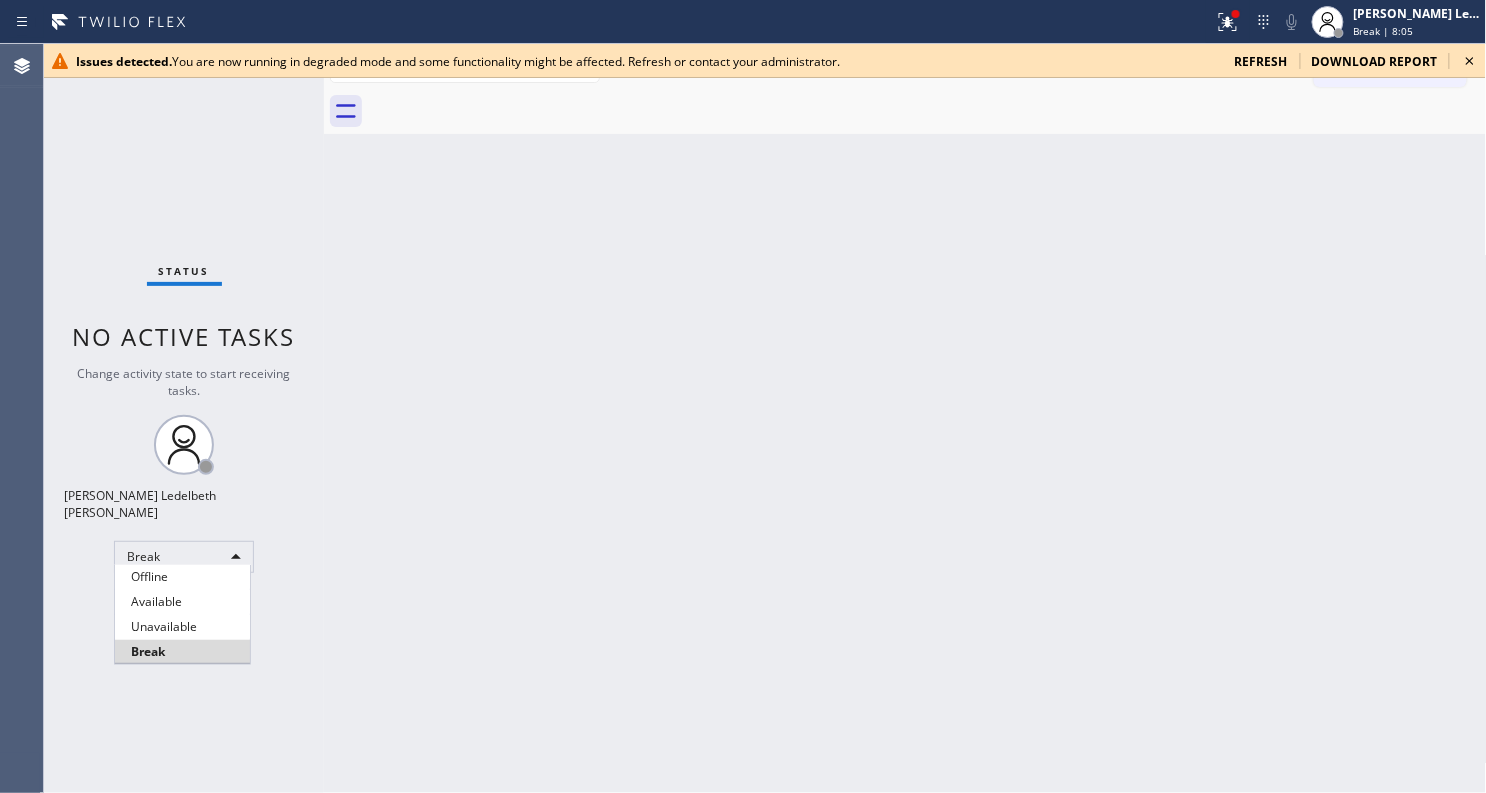 type 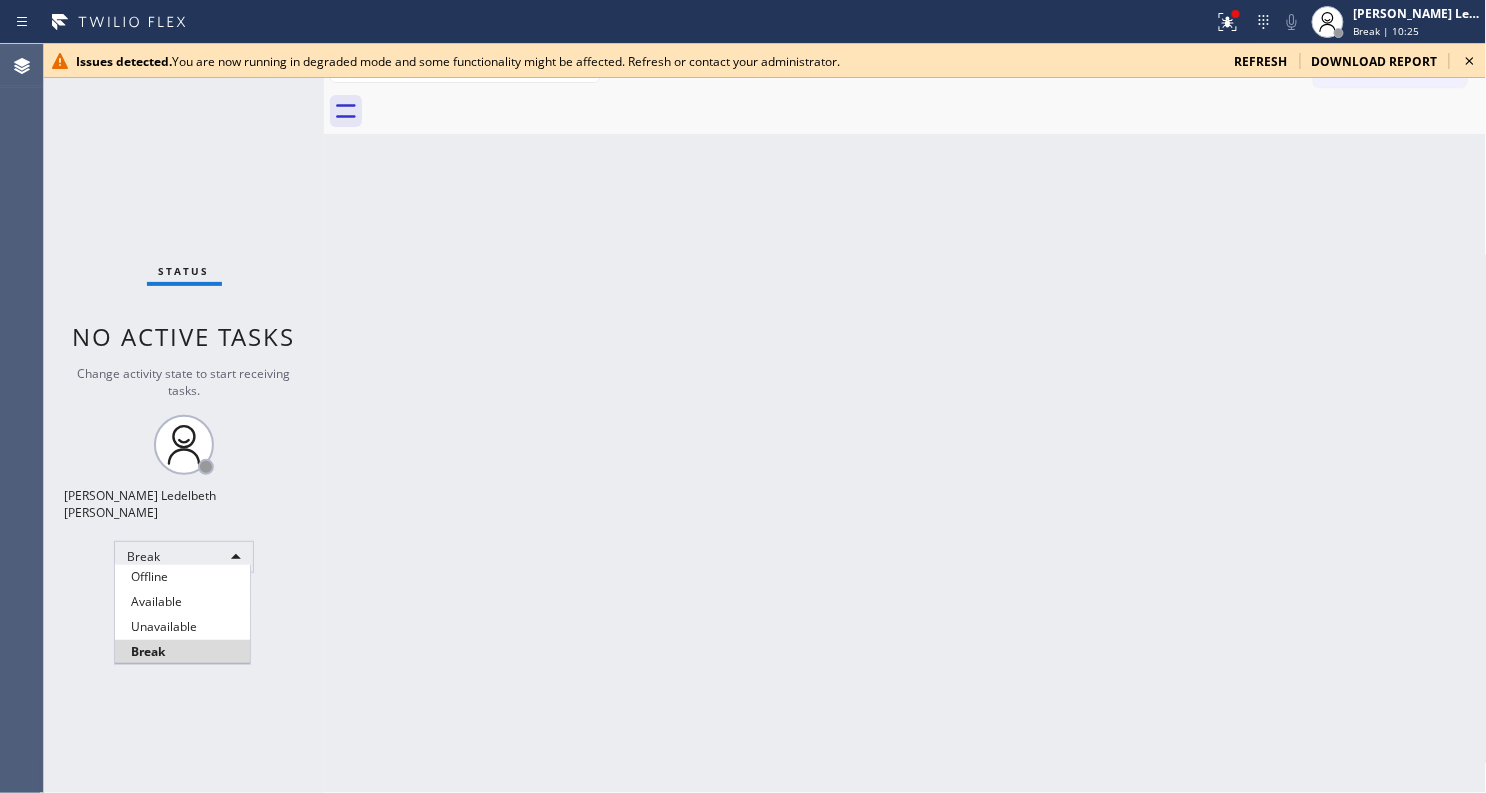 type 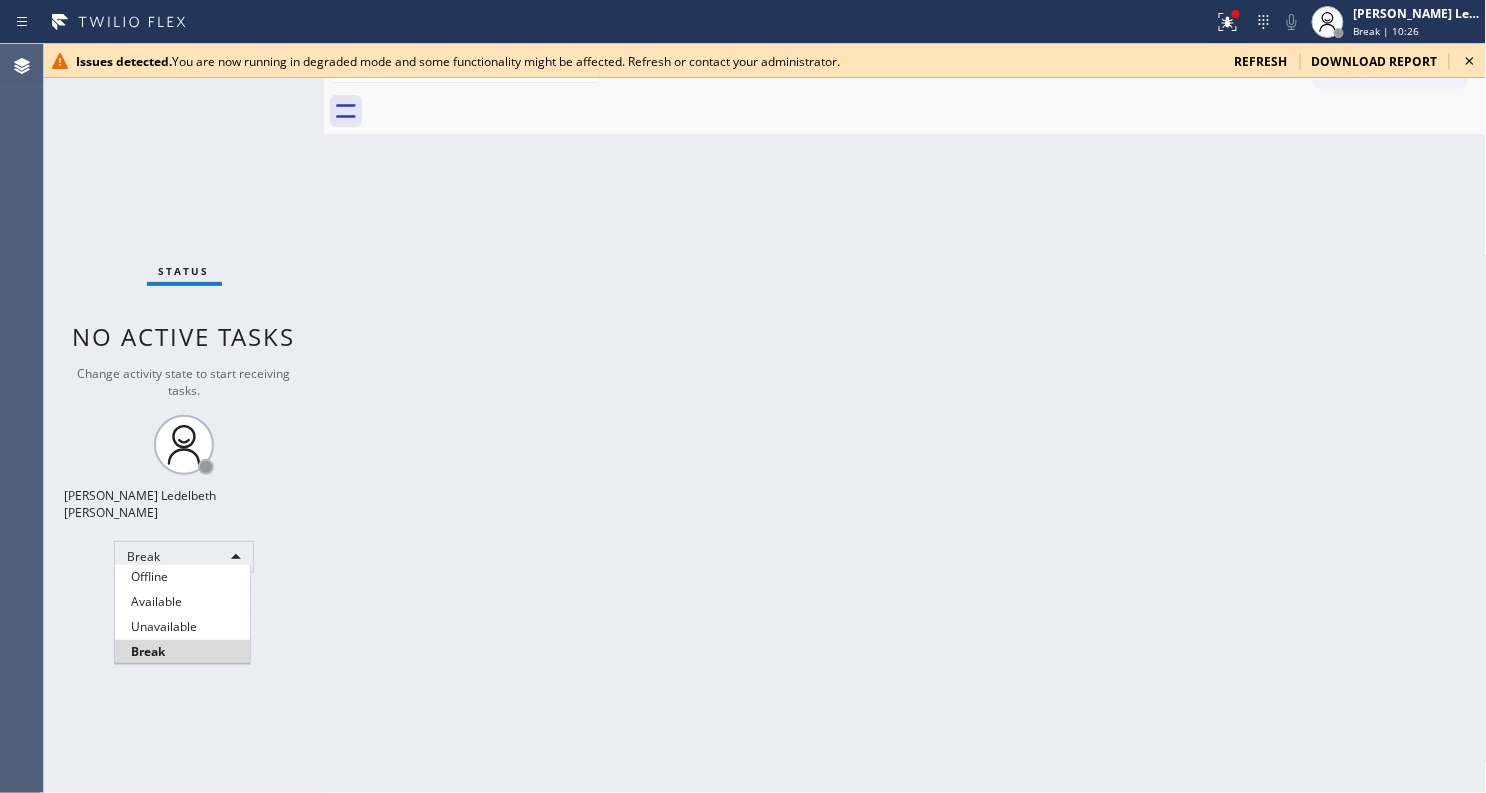 type 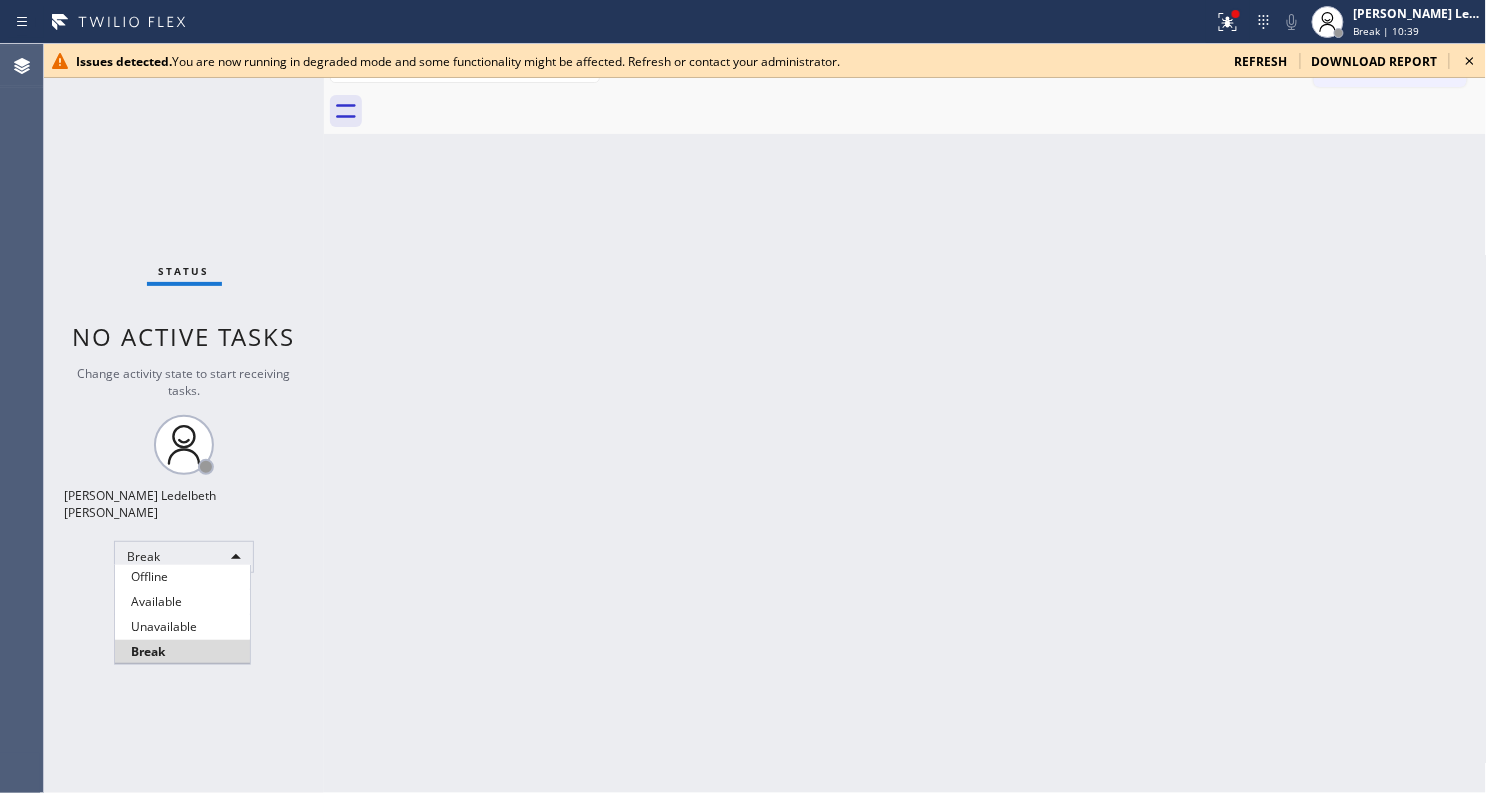 type 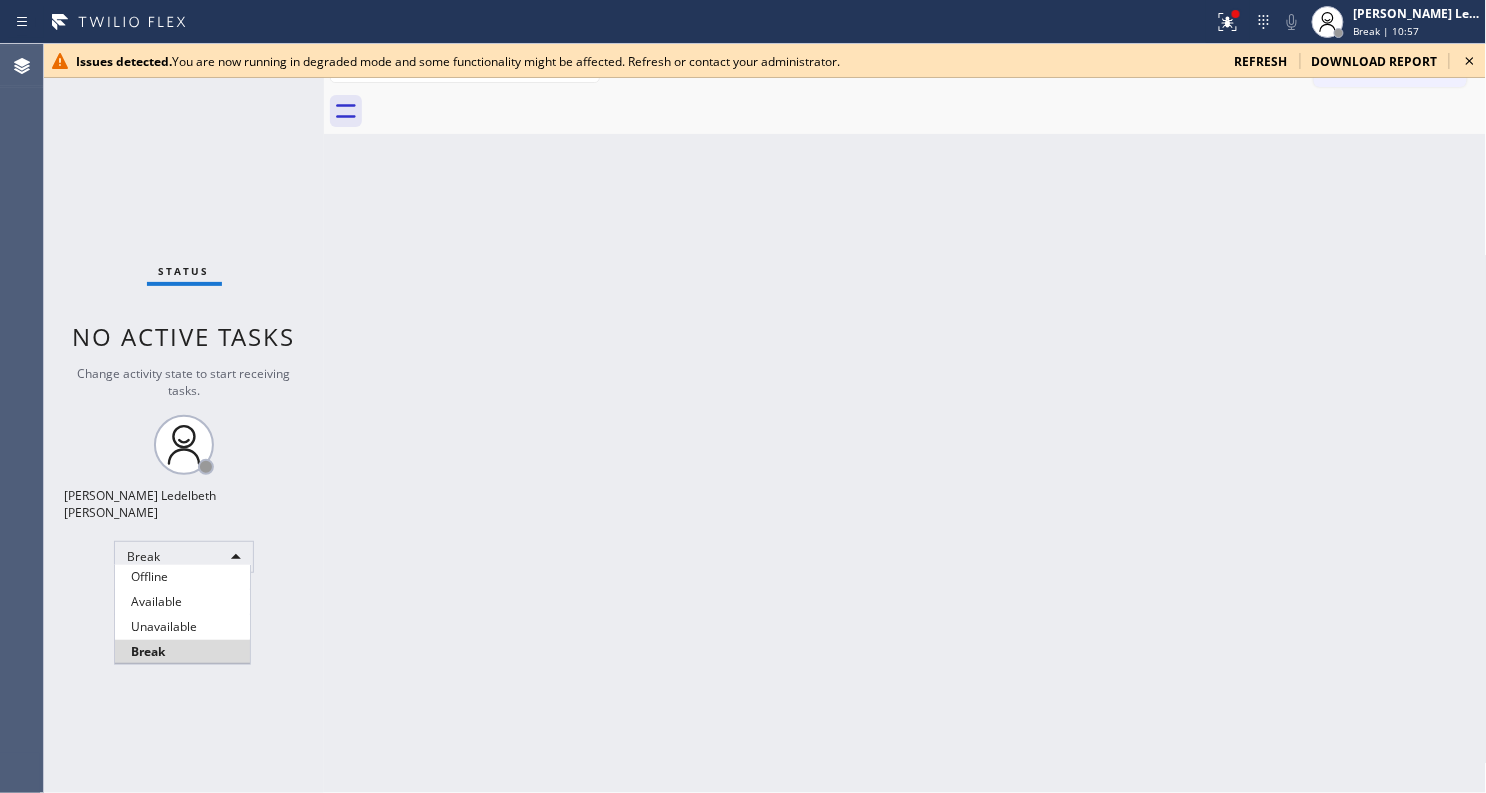 type 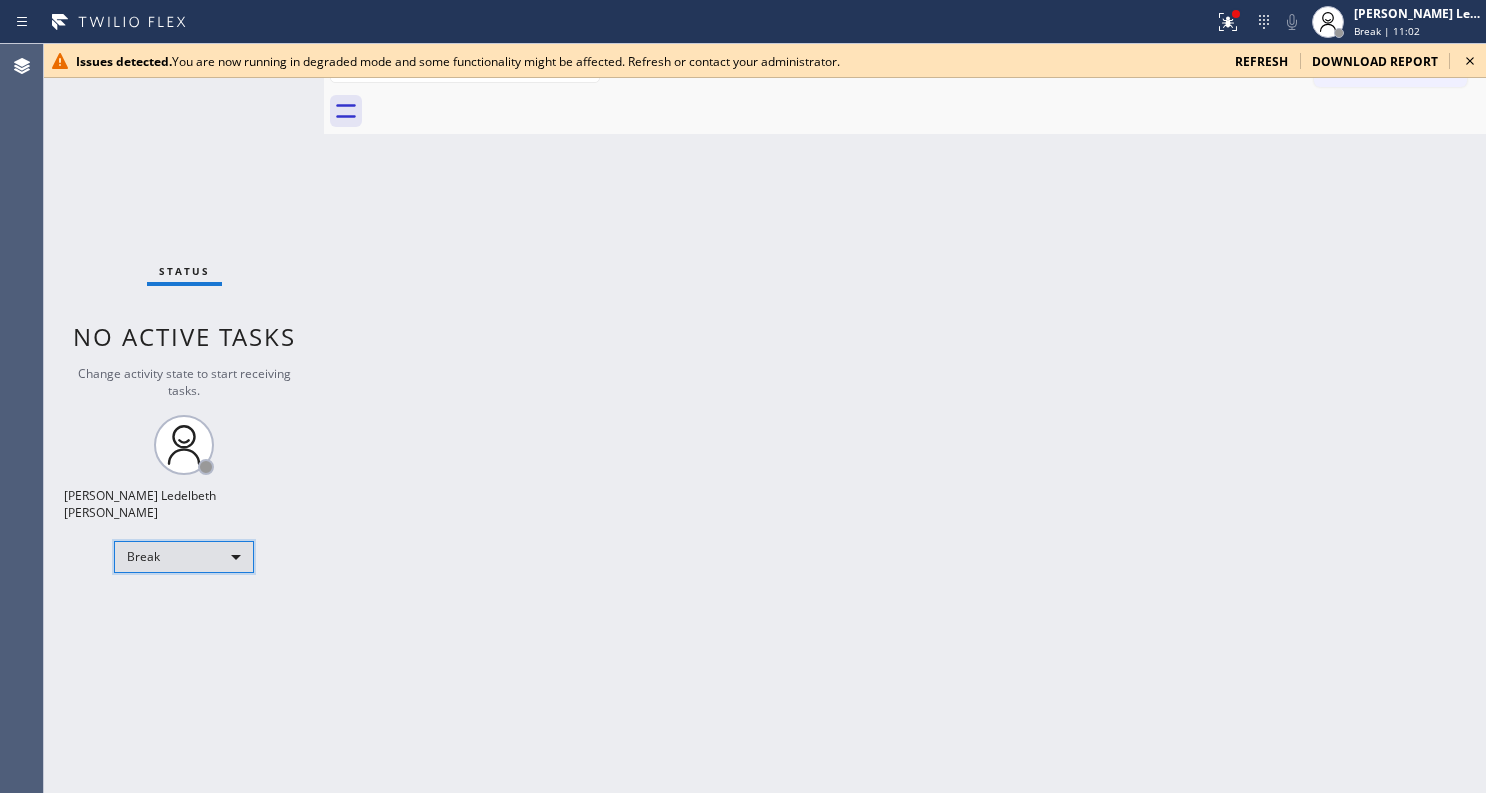 scroll, scrollTop: 0, scrollLeft: 0, axis: both 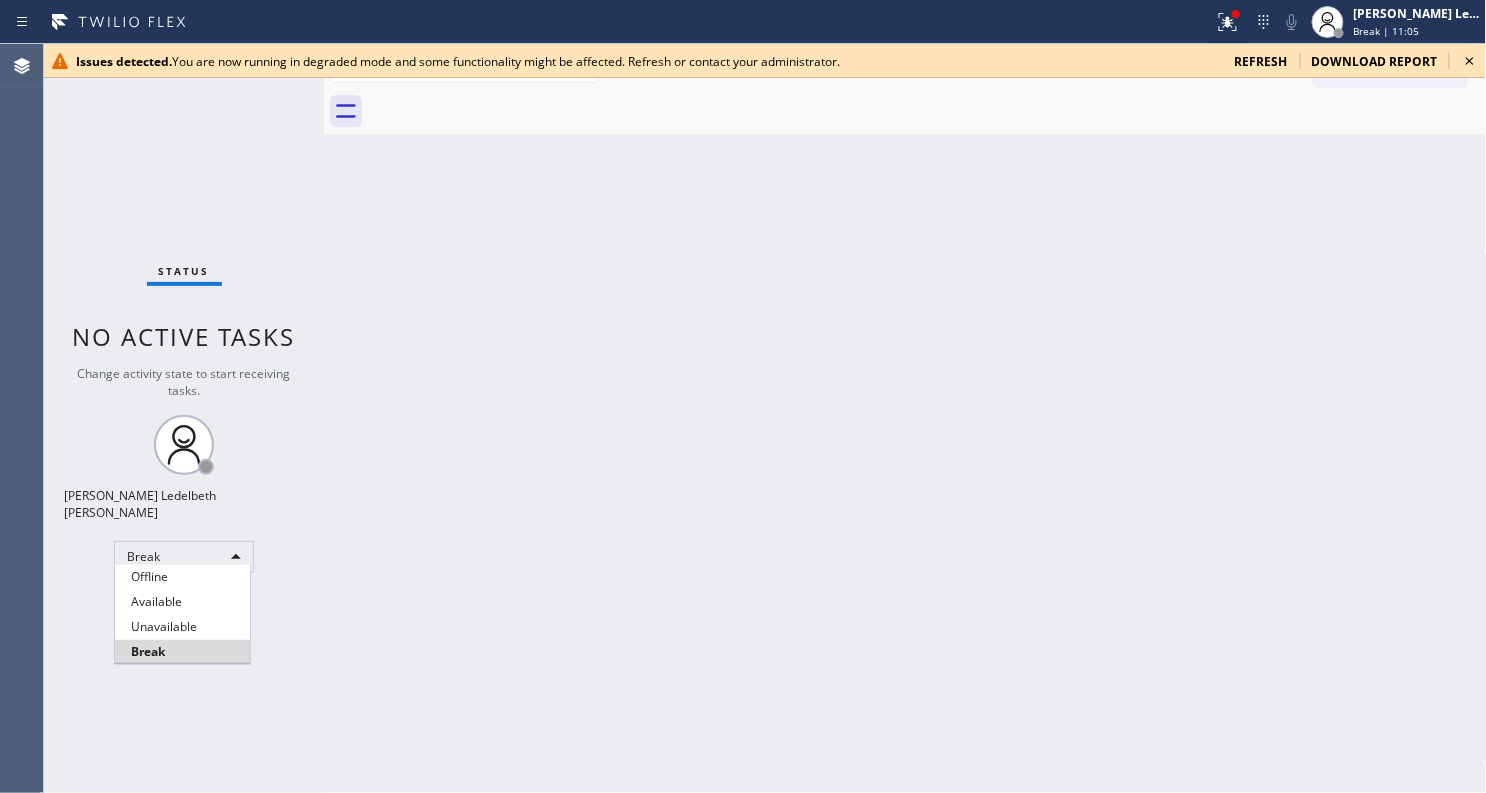 type 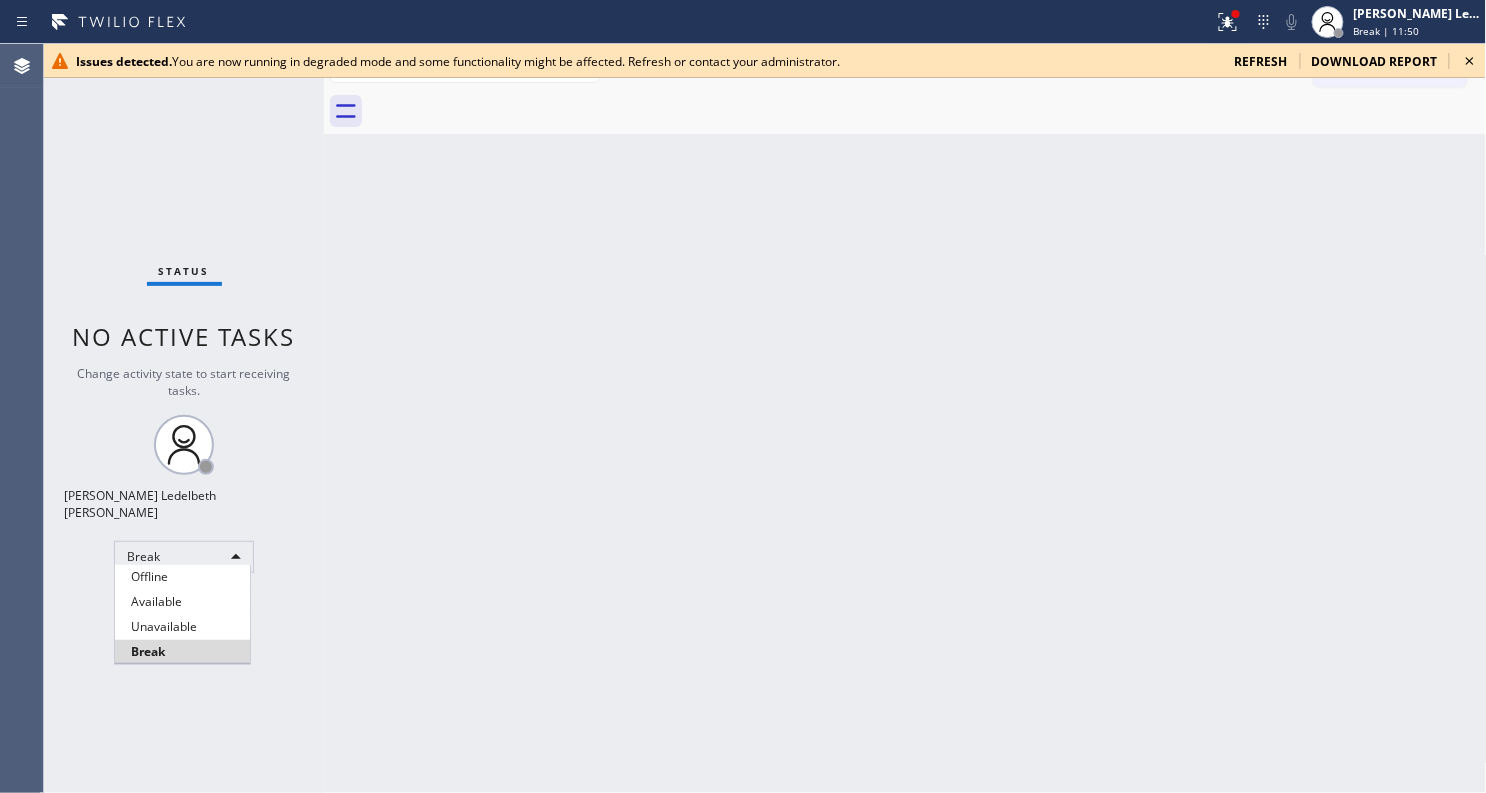 type 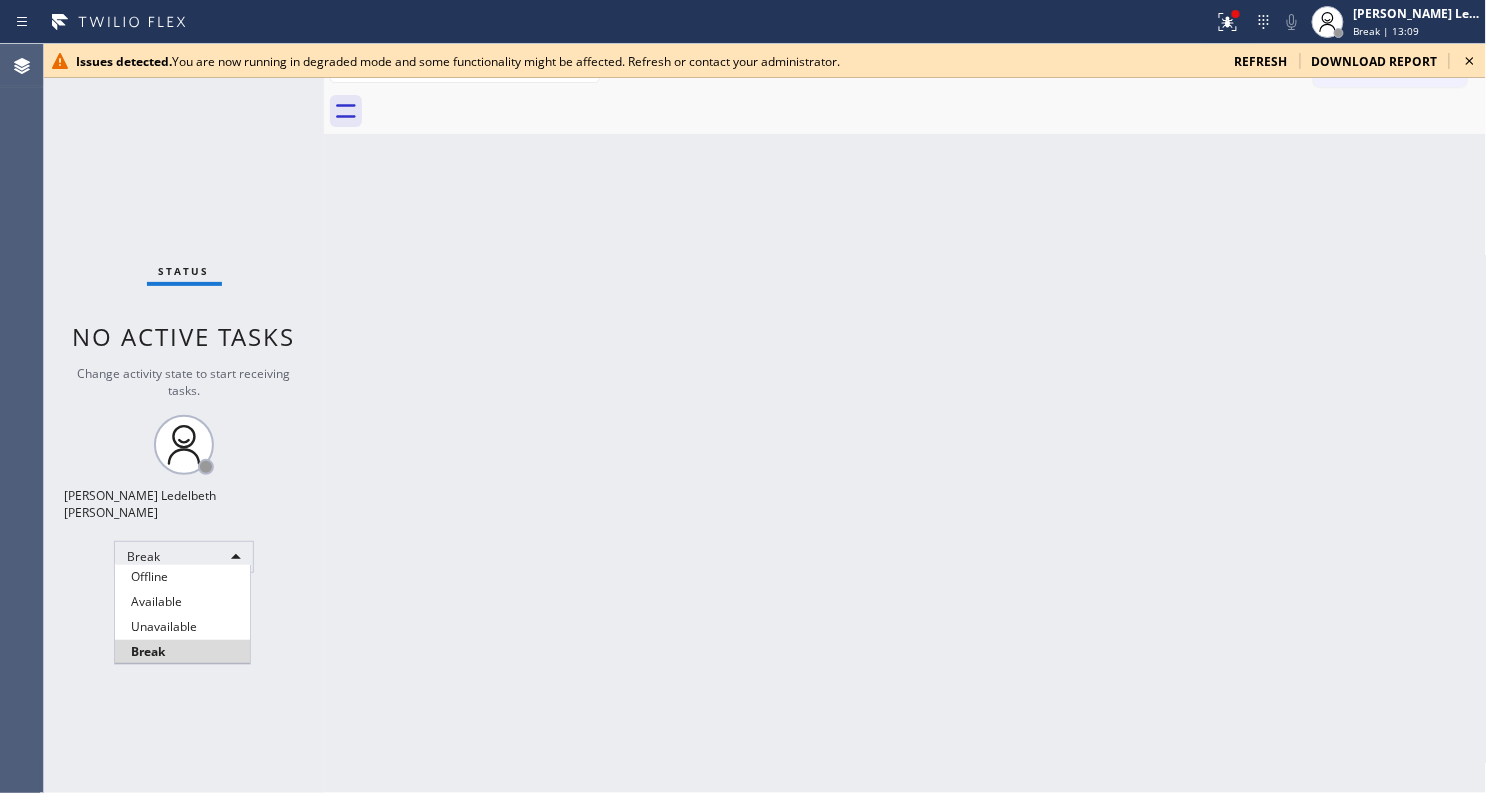 type 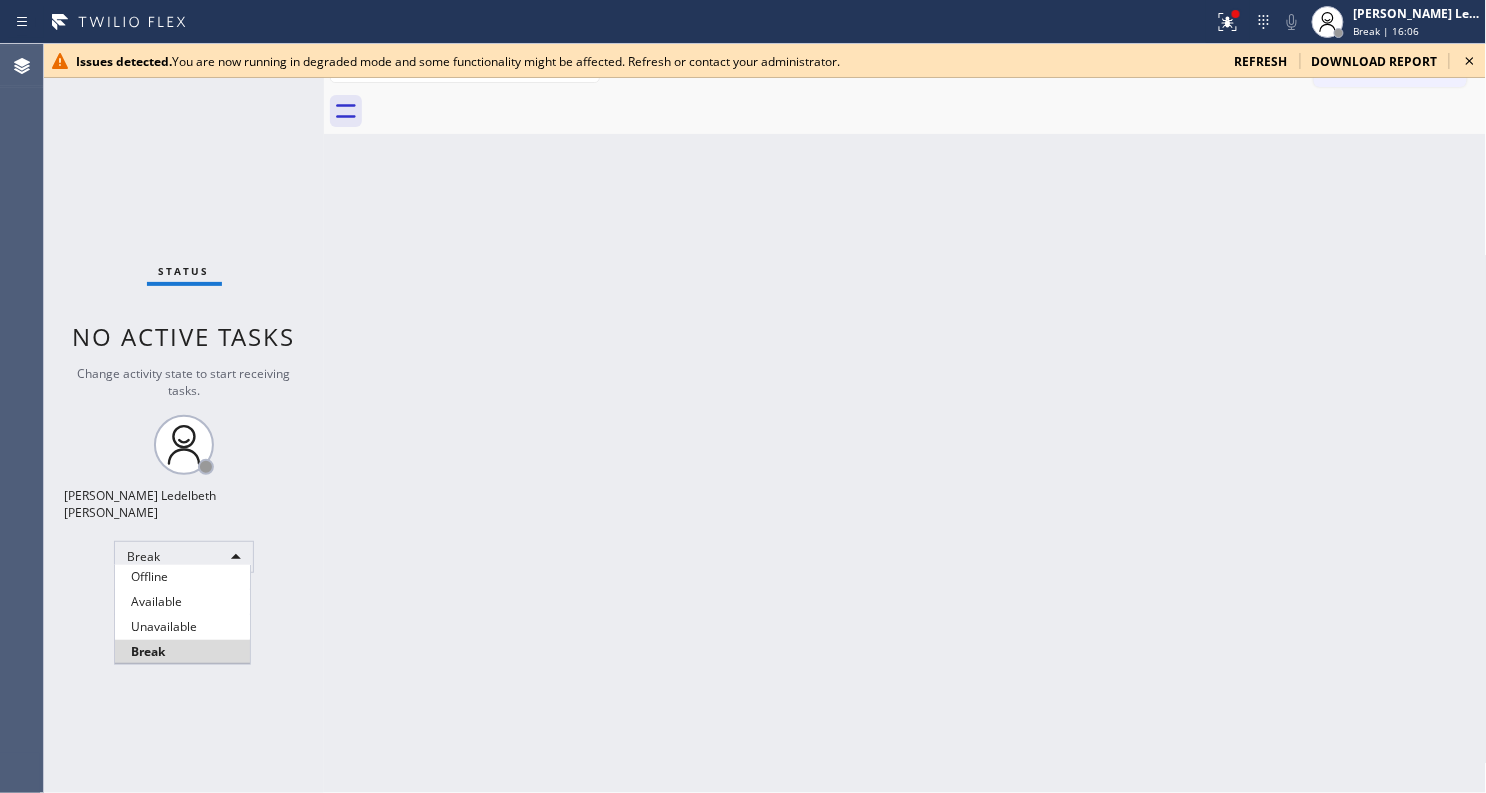 type 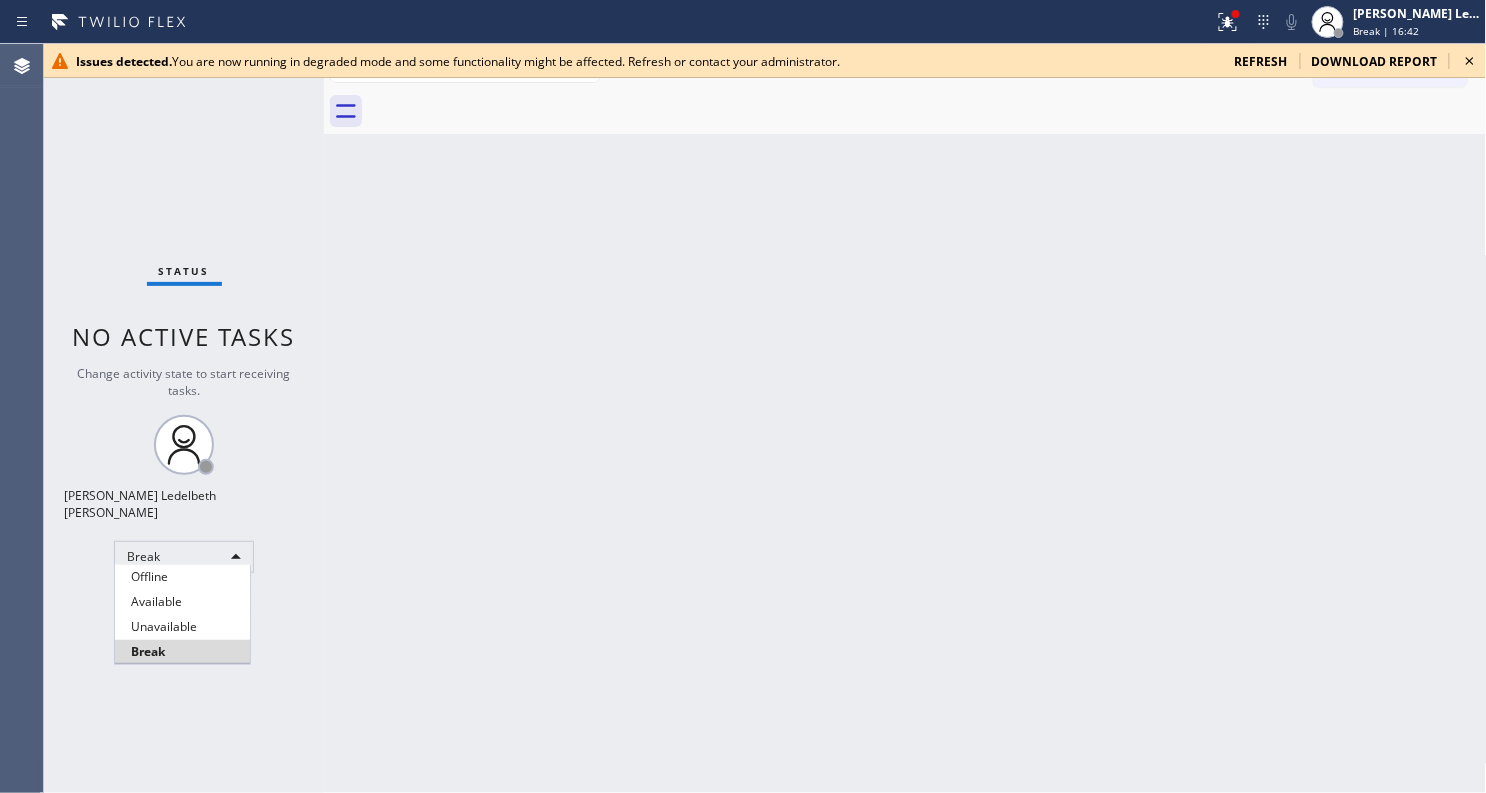 type 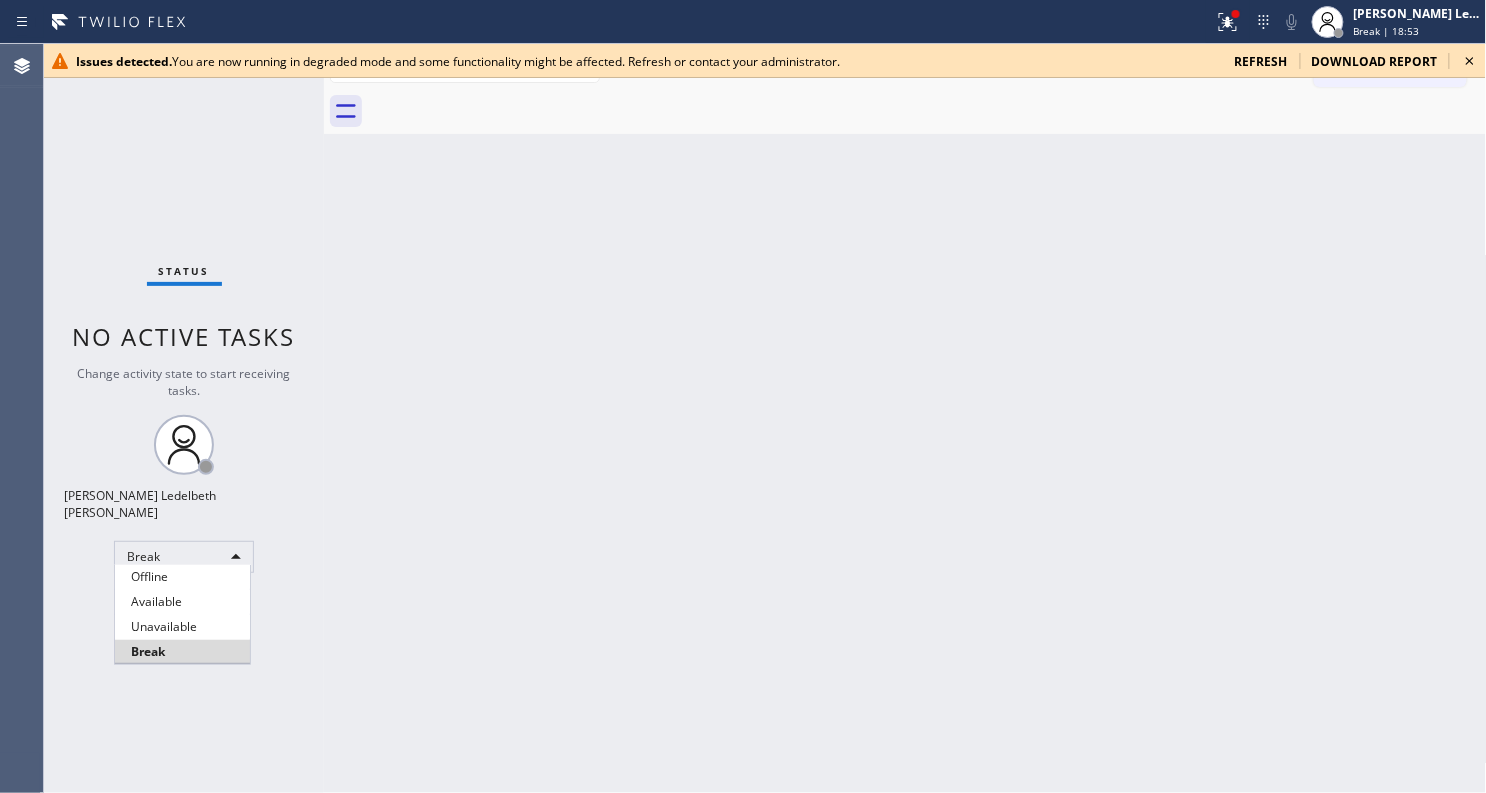 type 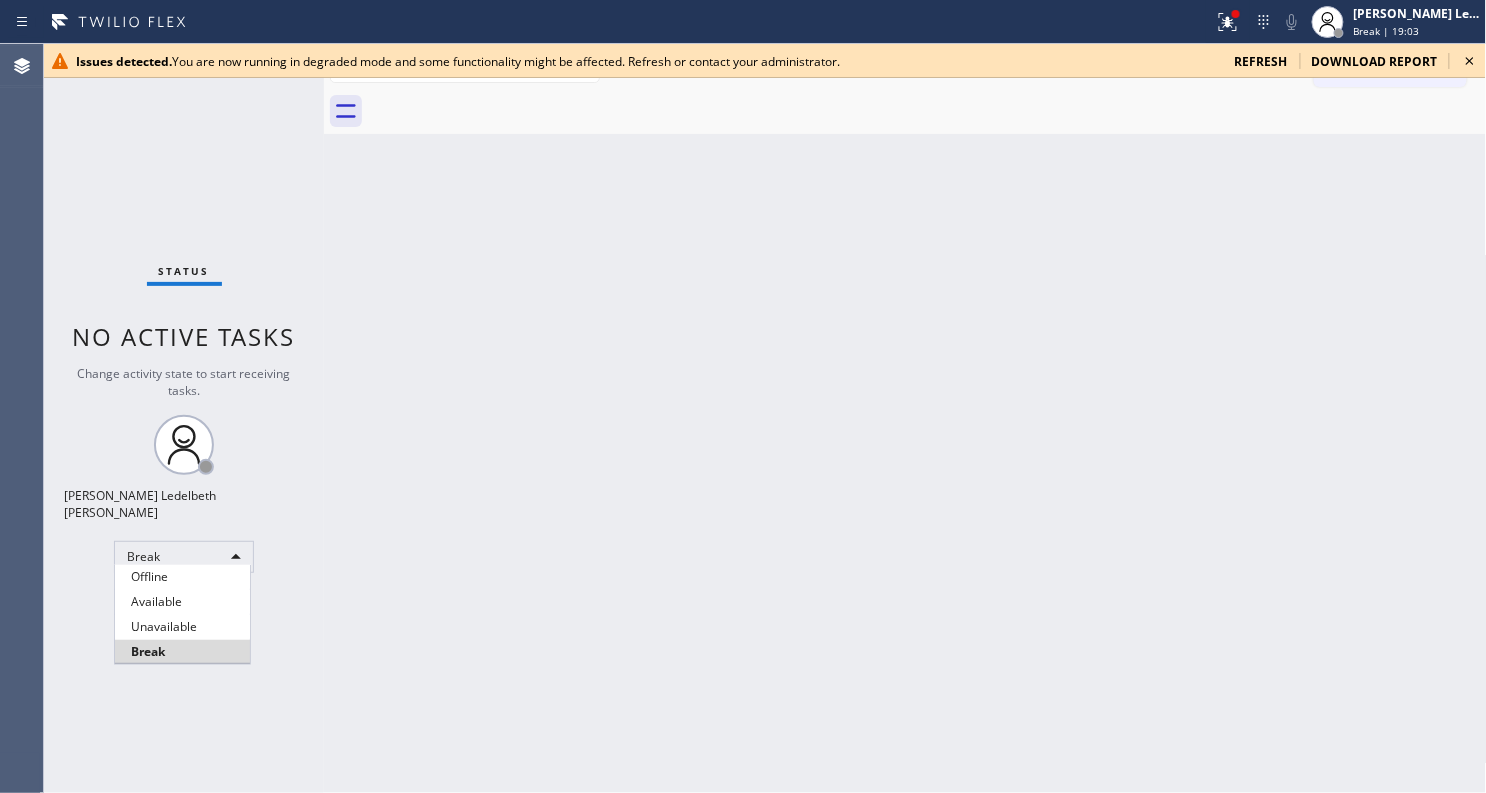 type 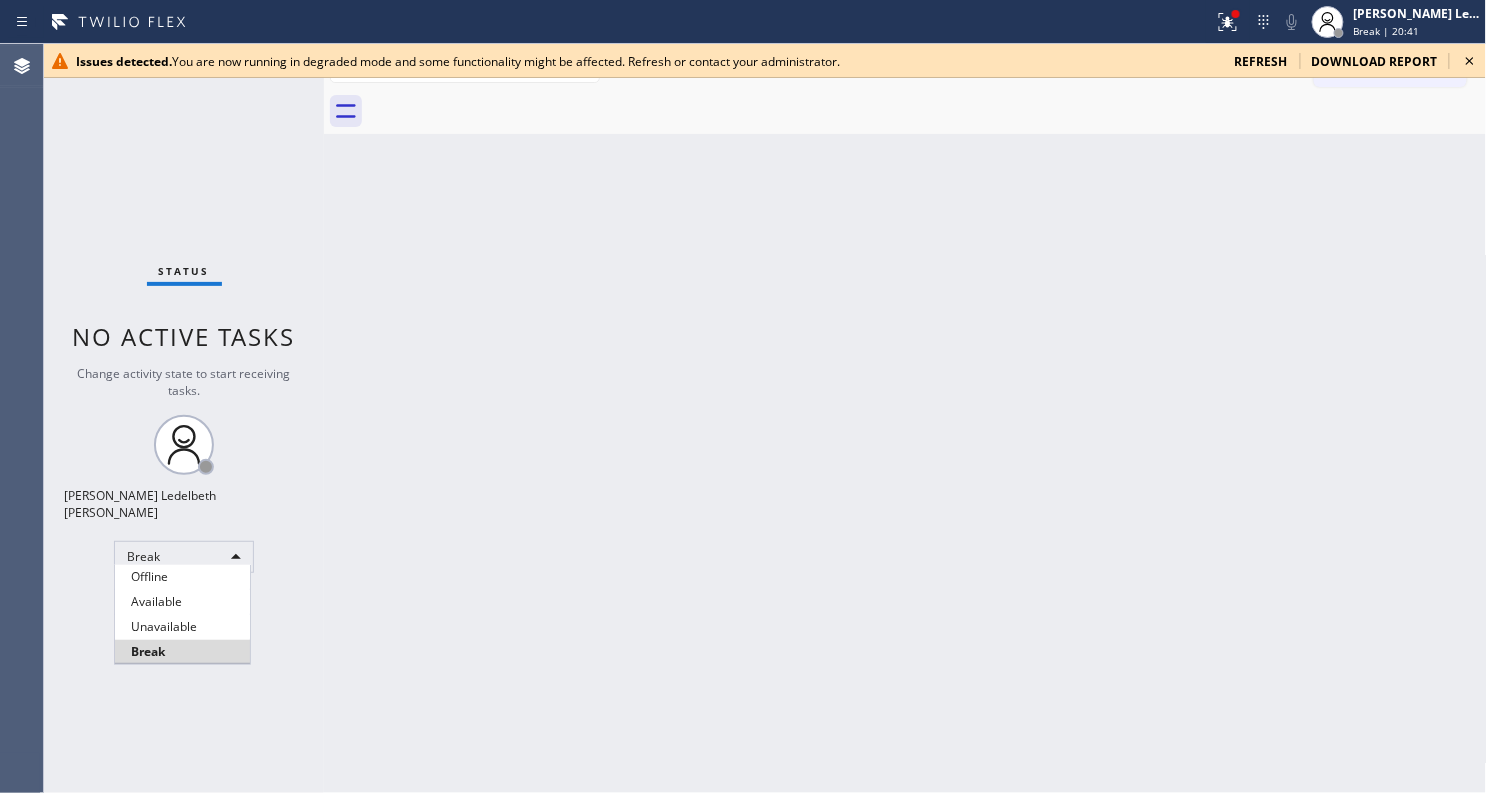 type 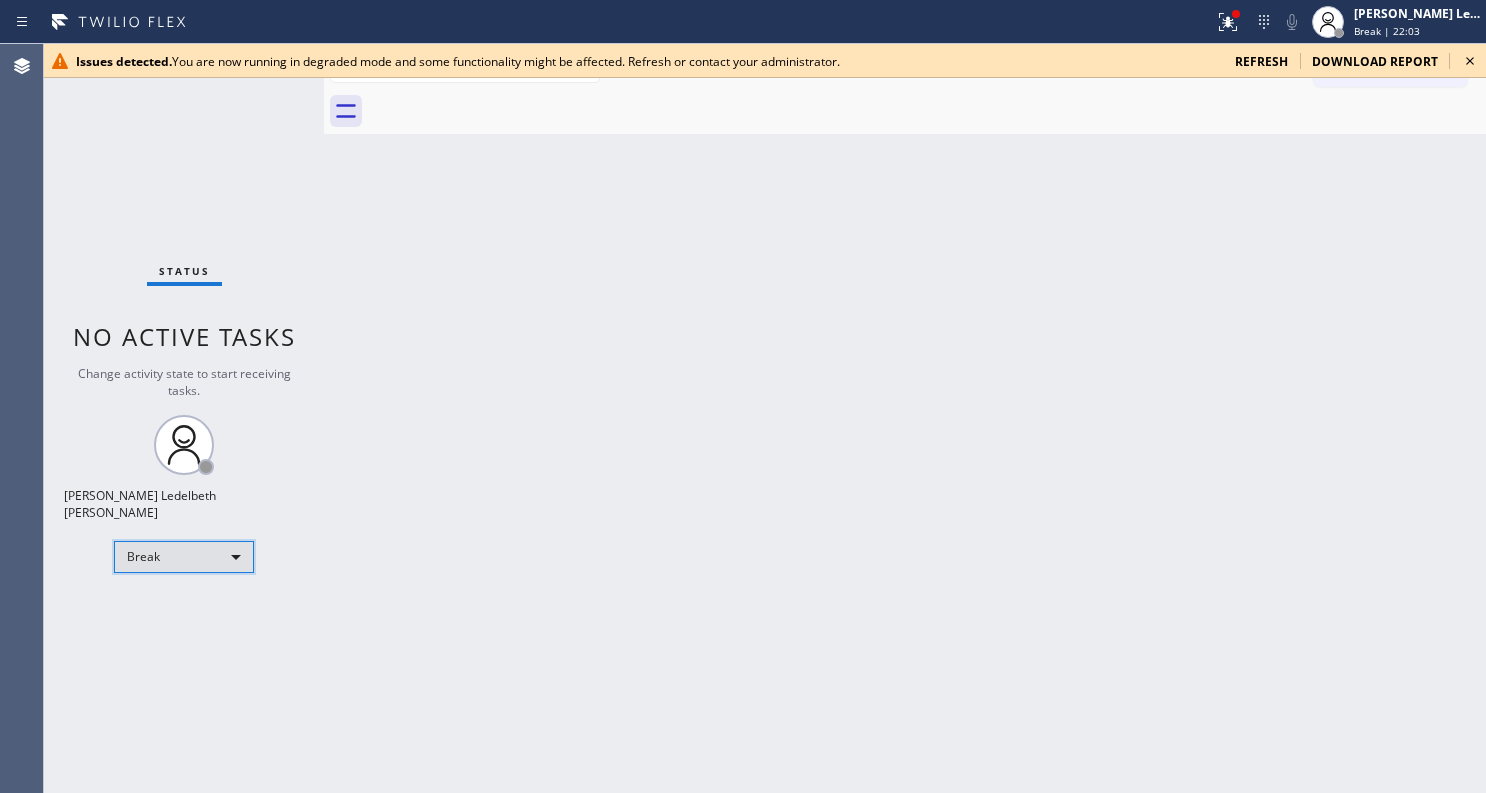scroll, scrollTop: 0, scrollLeft: 0, axis: both 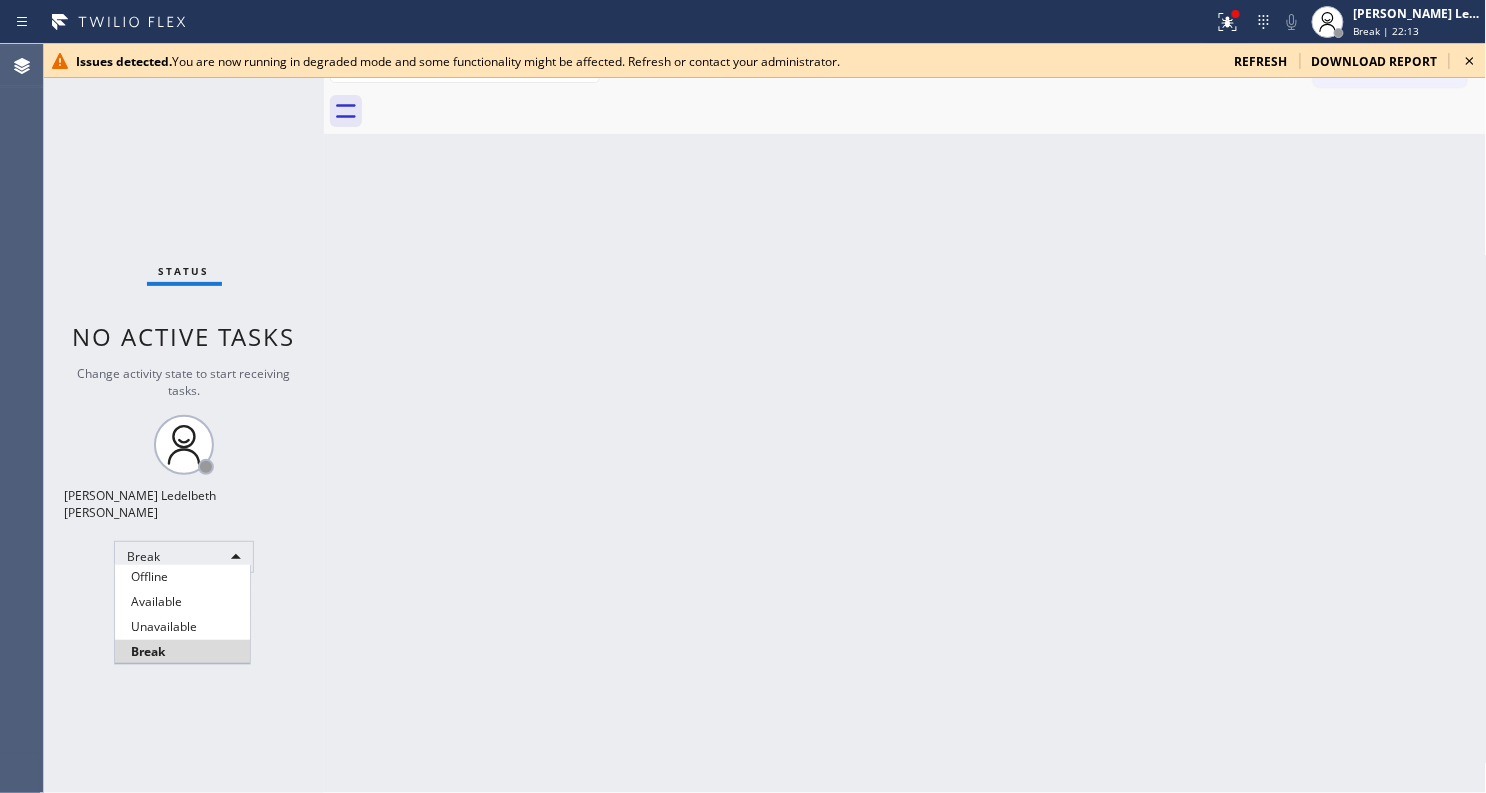 type 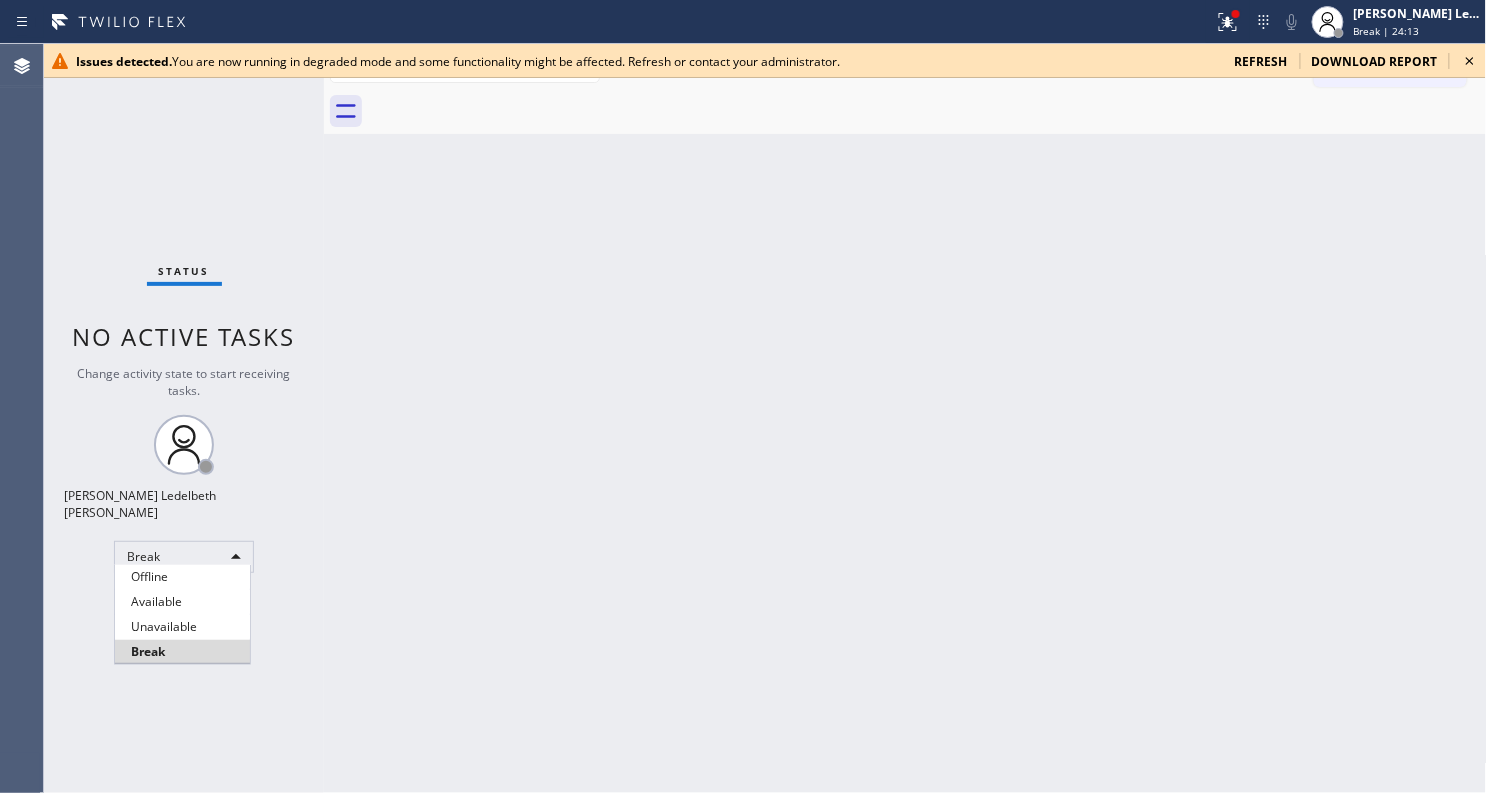 type 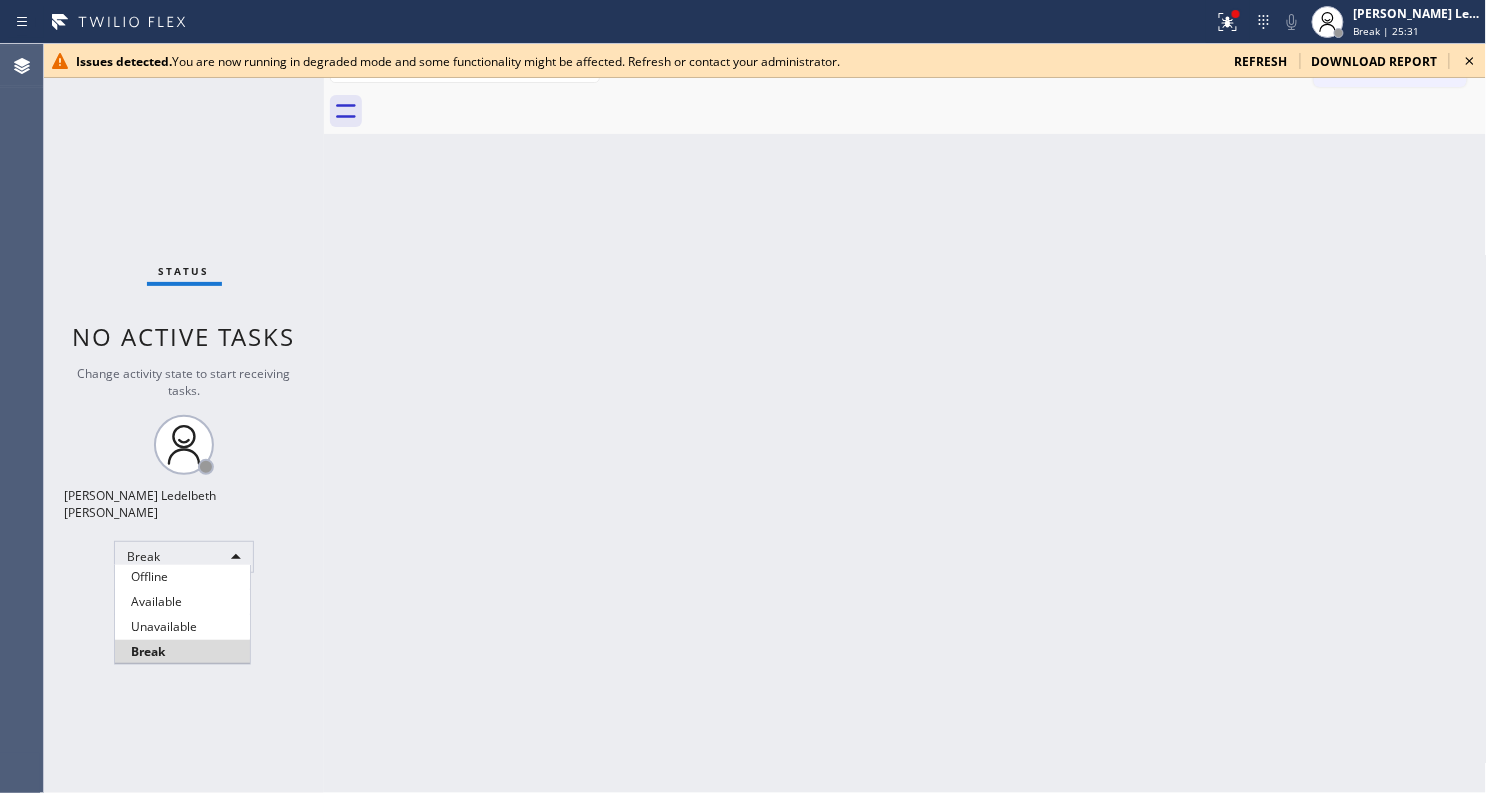 type 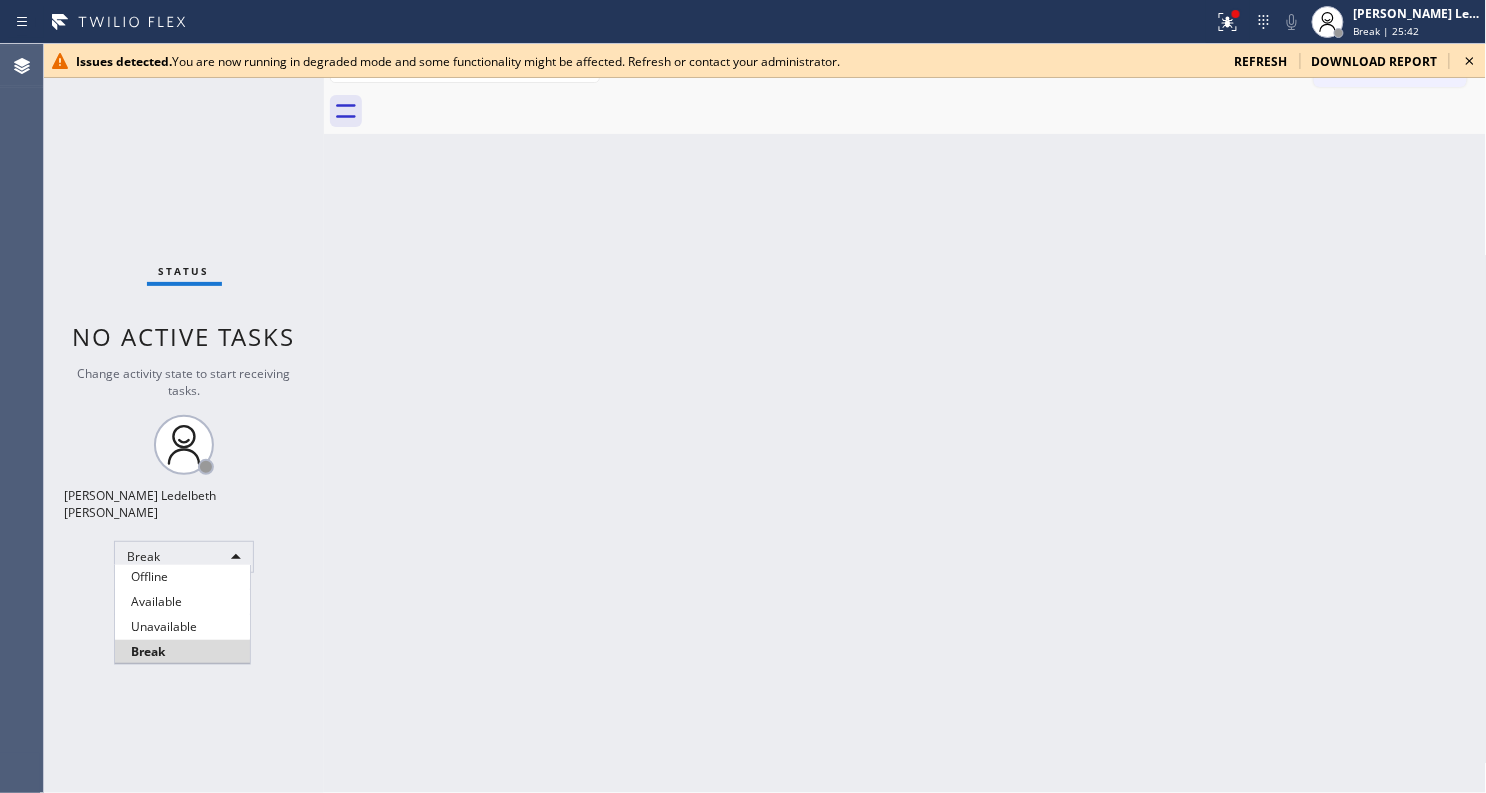 type 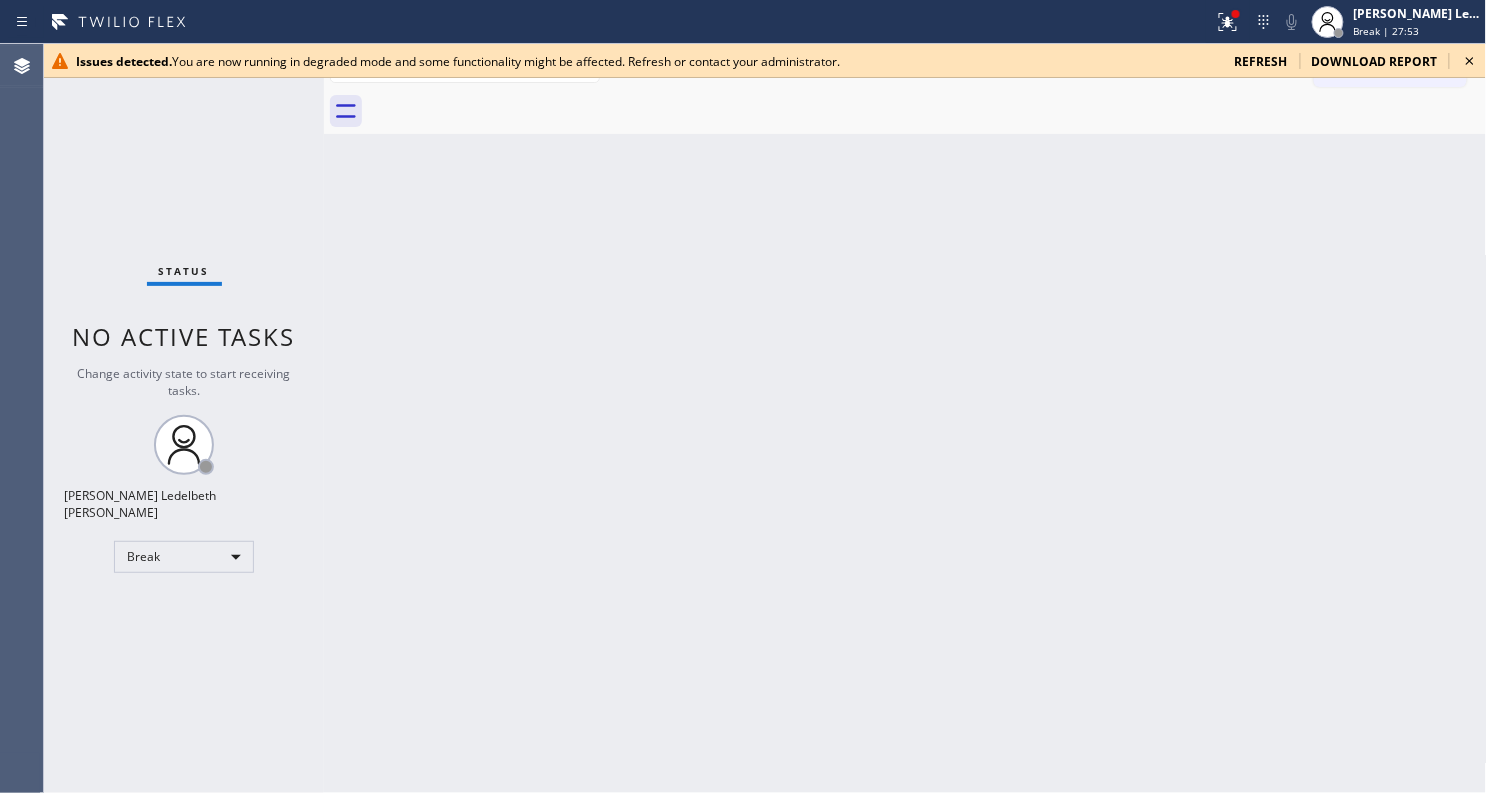 type 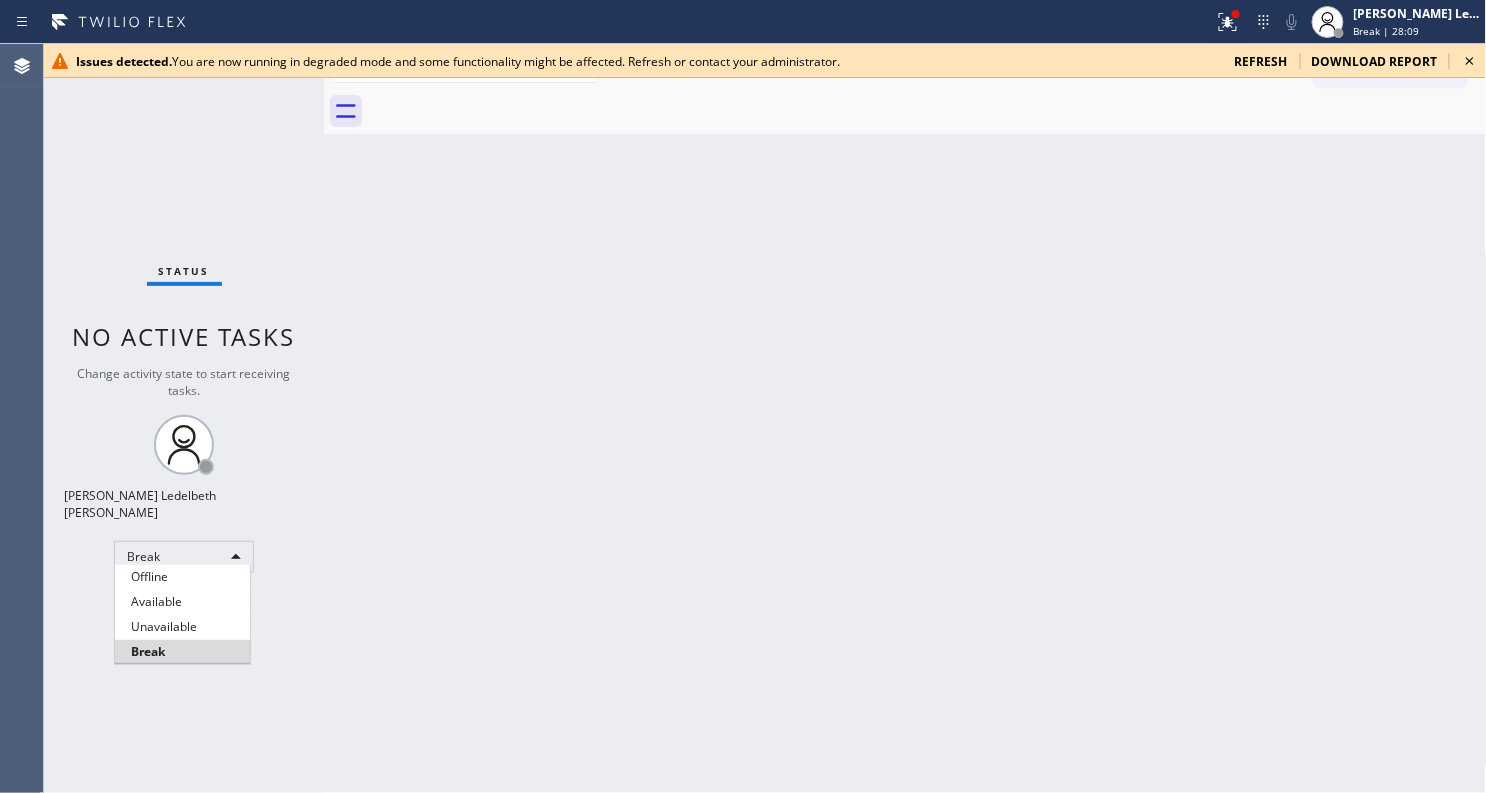 type 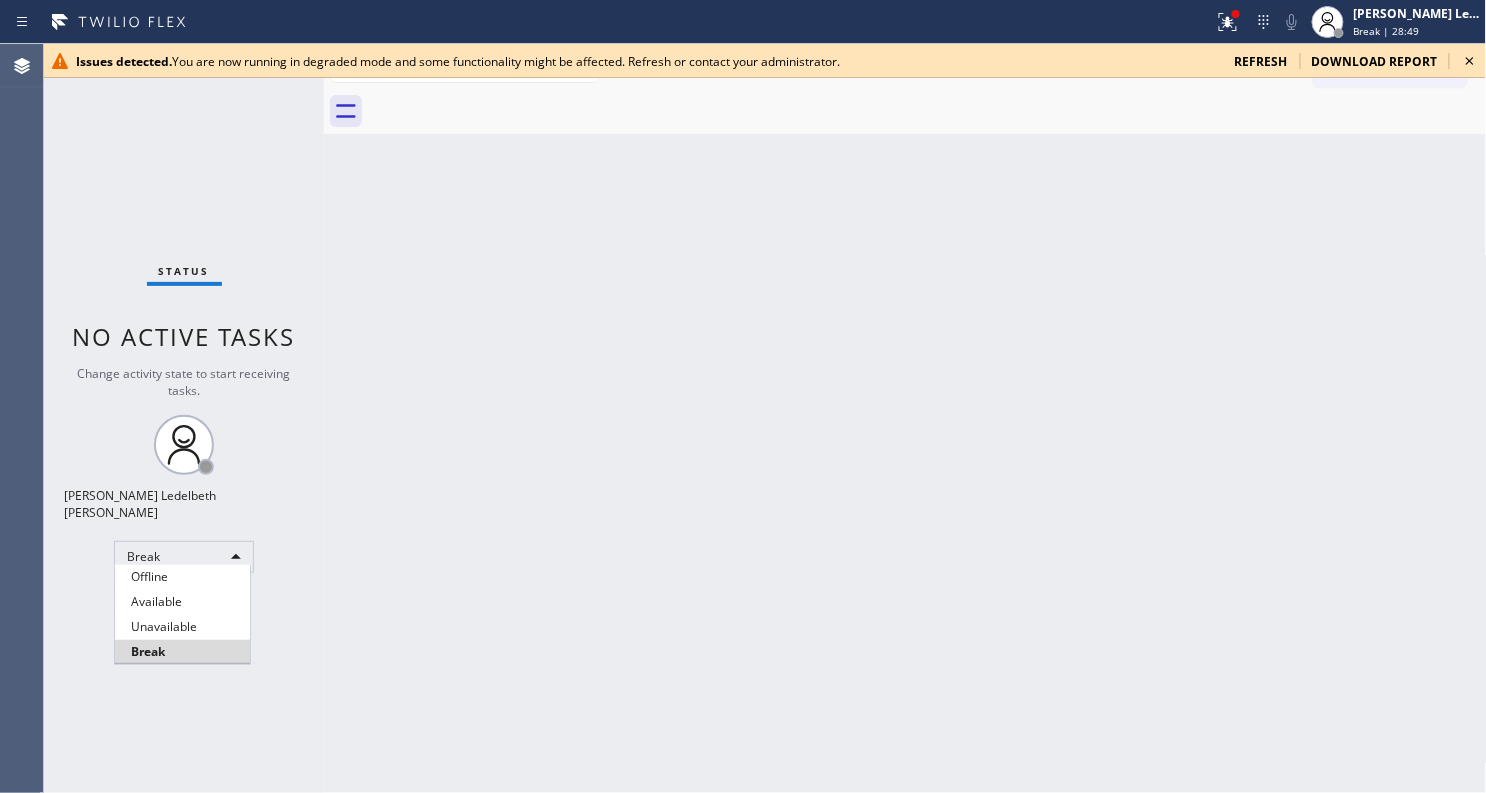 type 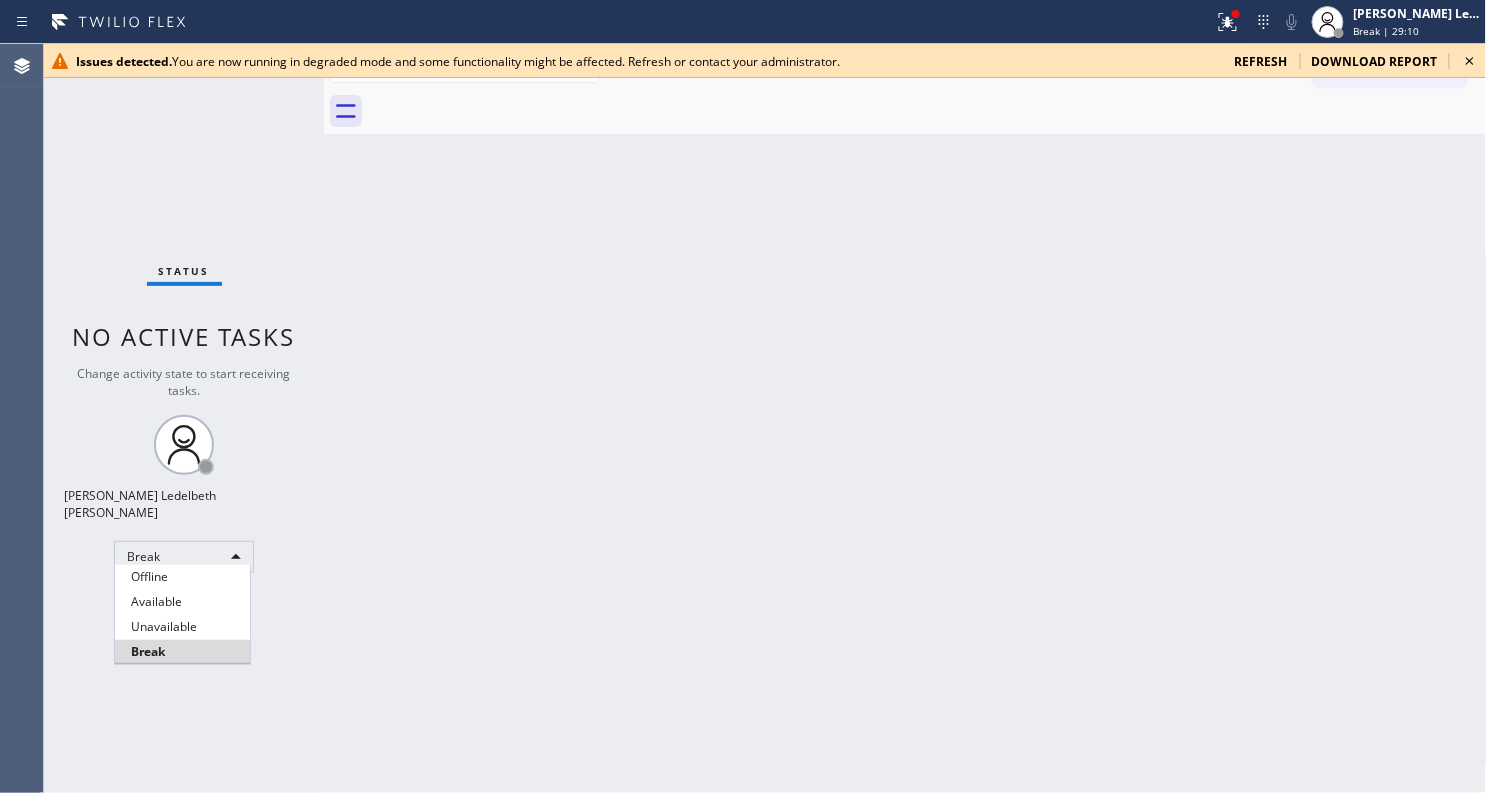 type 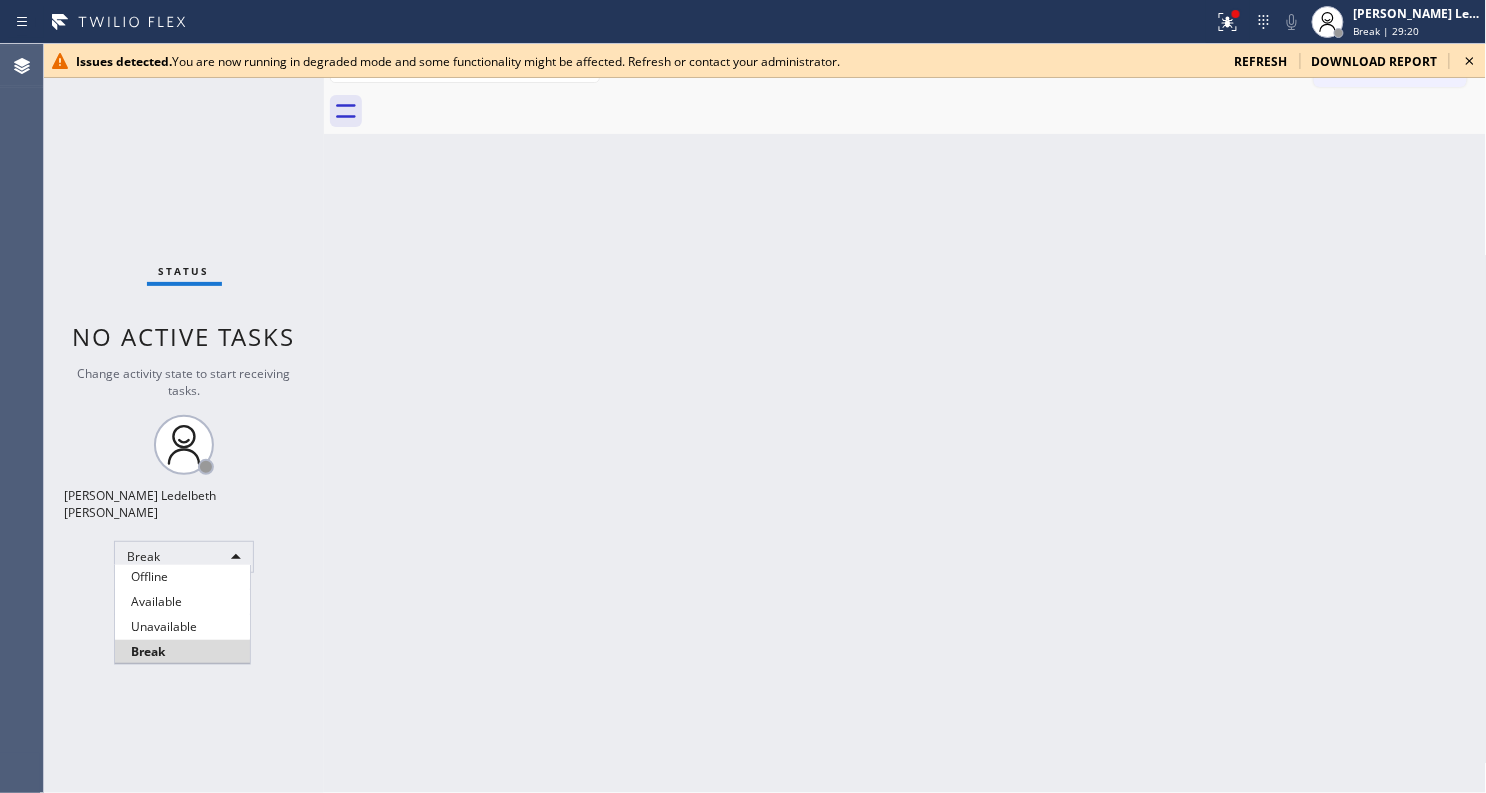 type 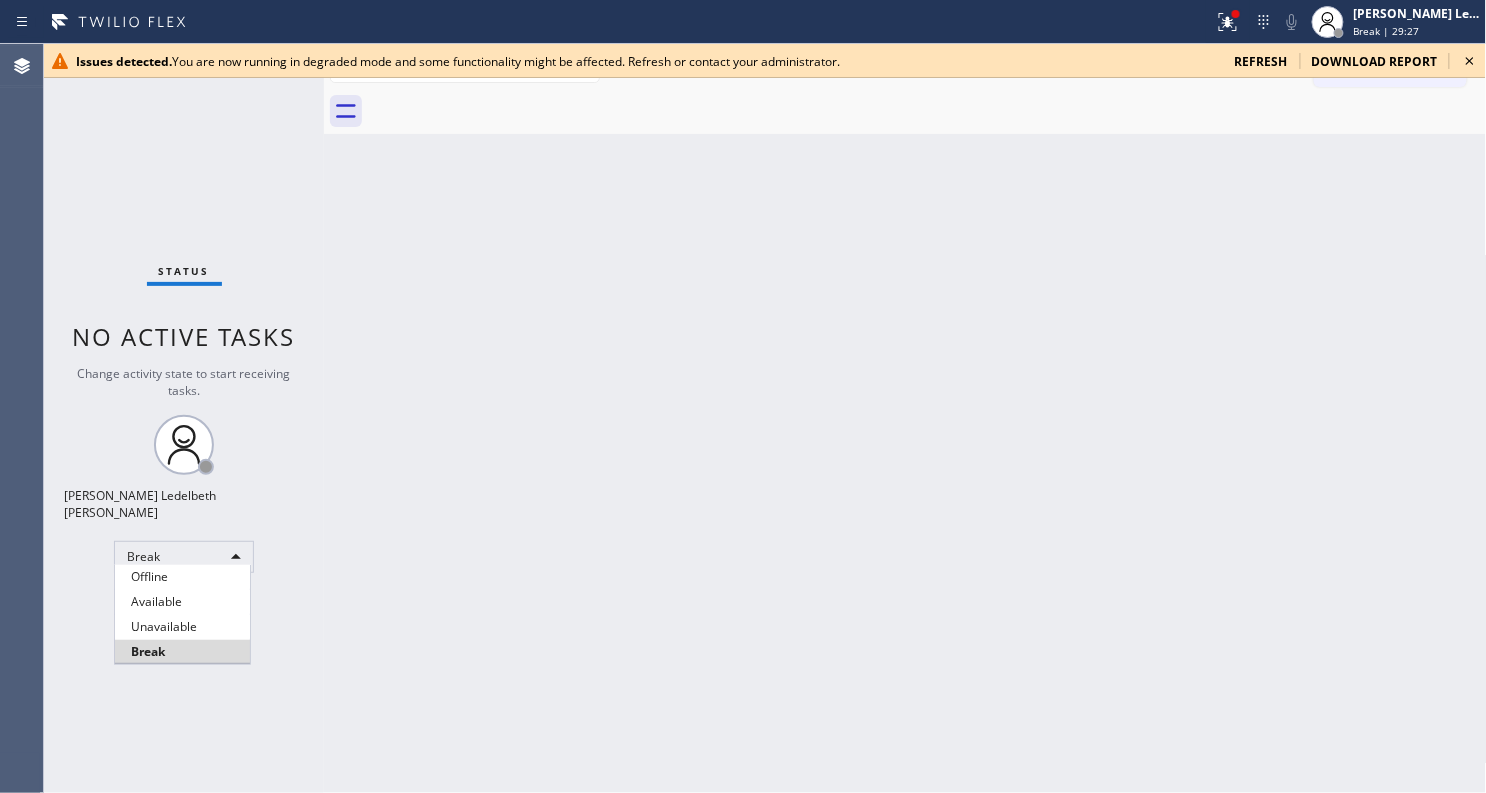 type 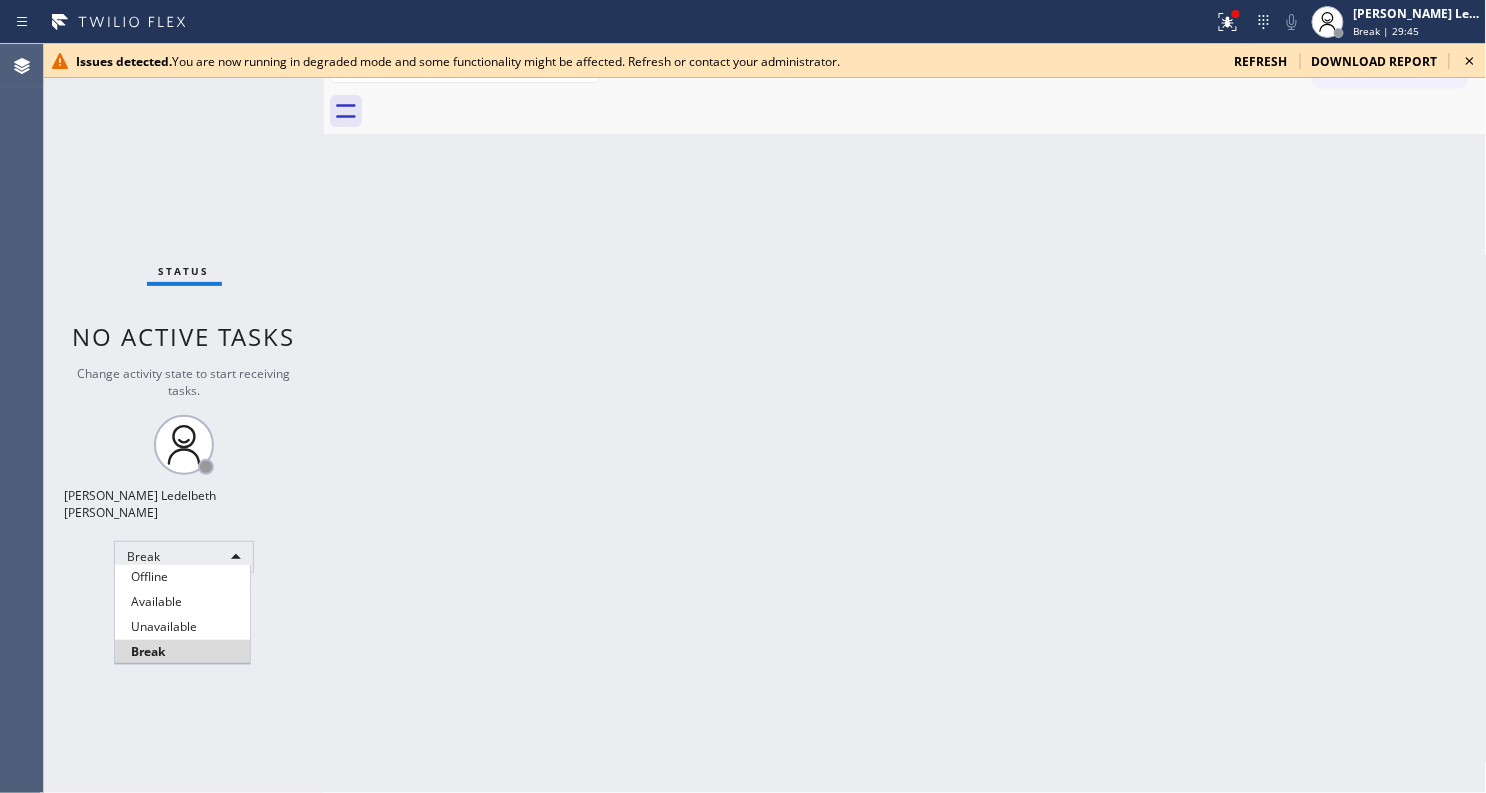 type 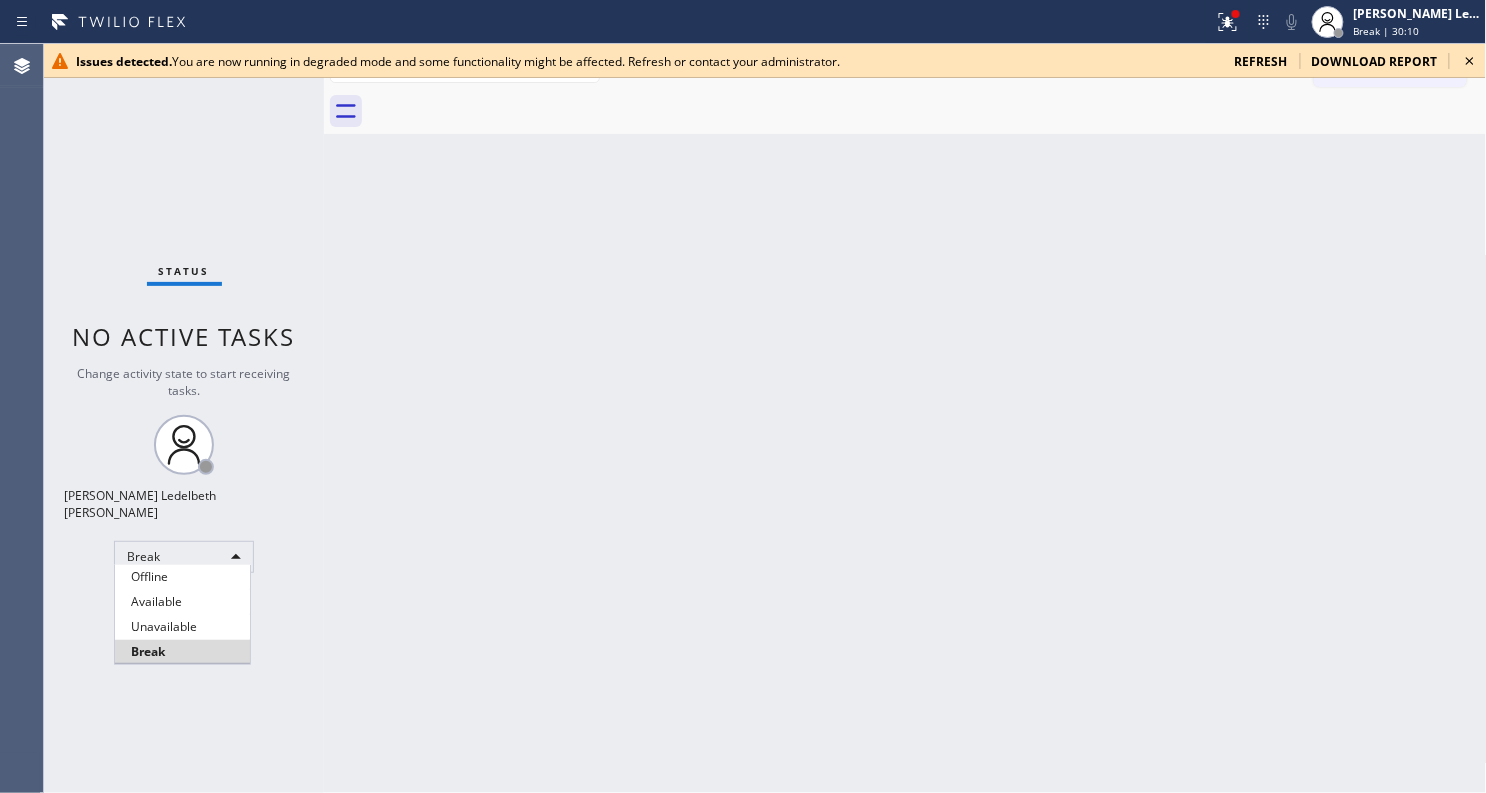 type 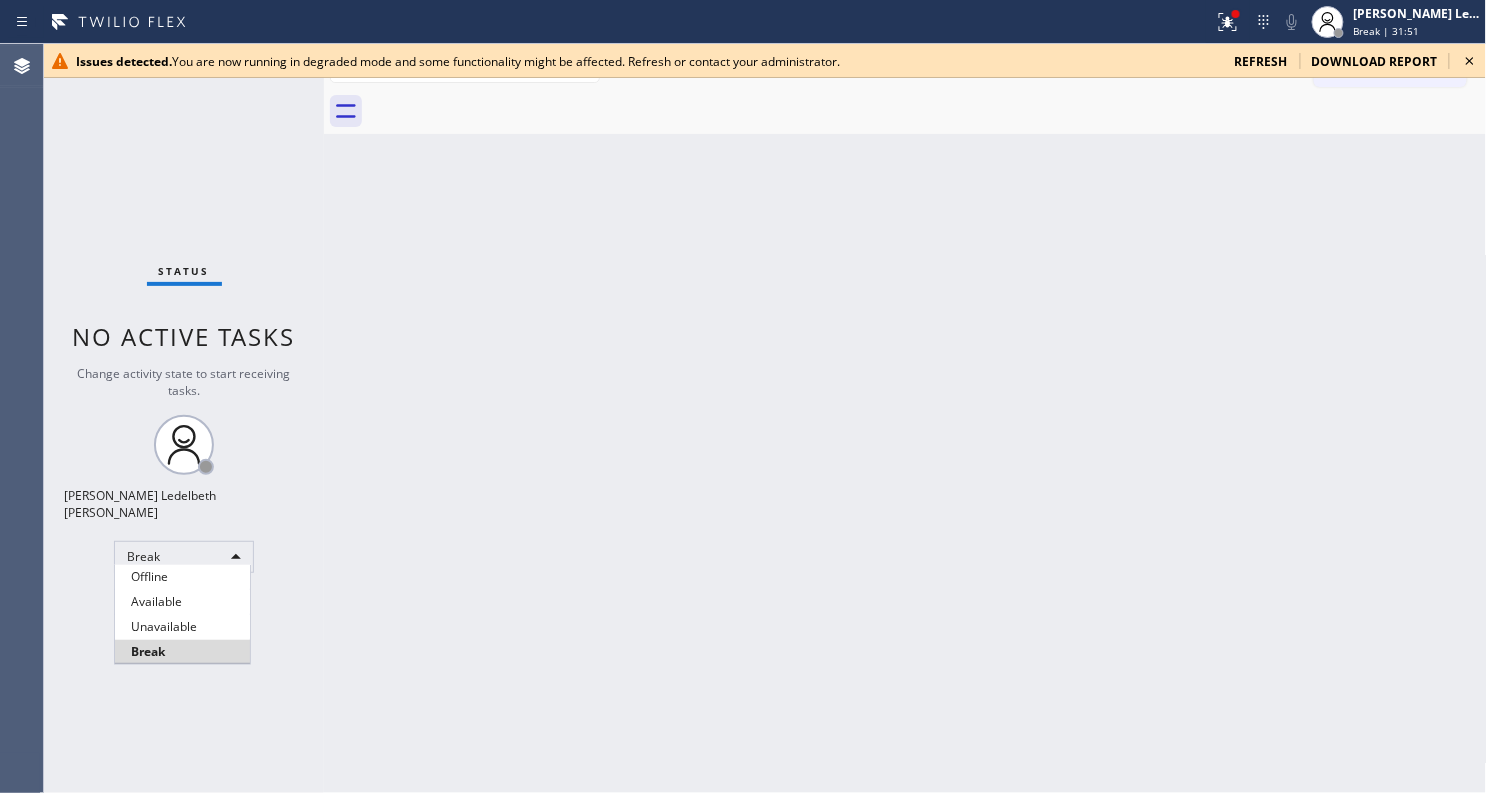 type 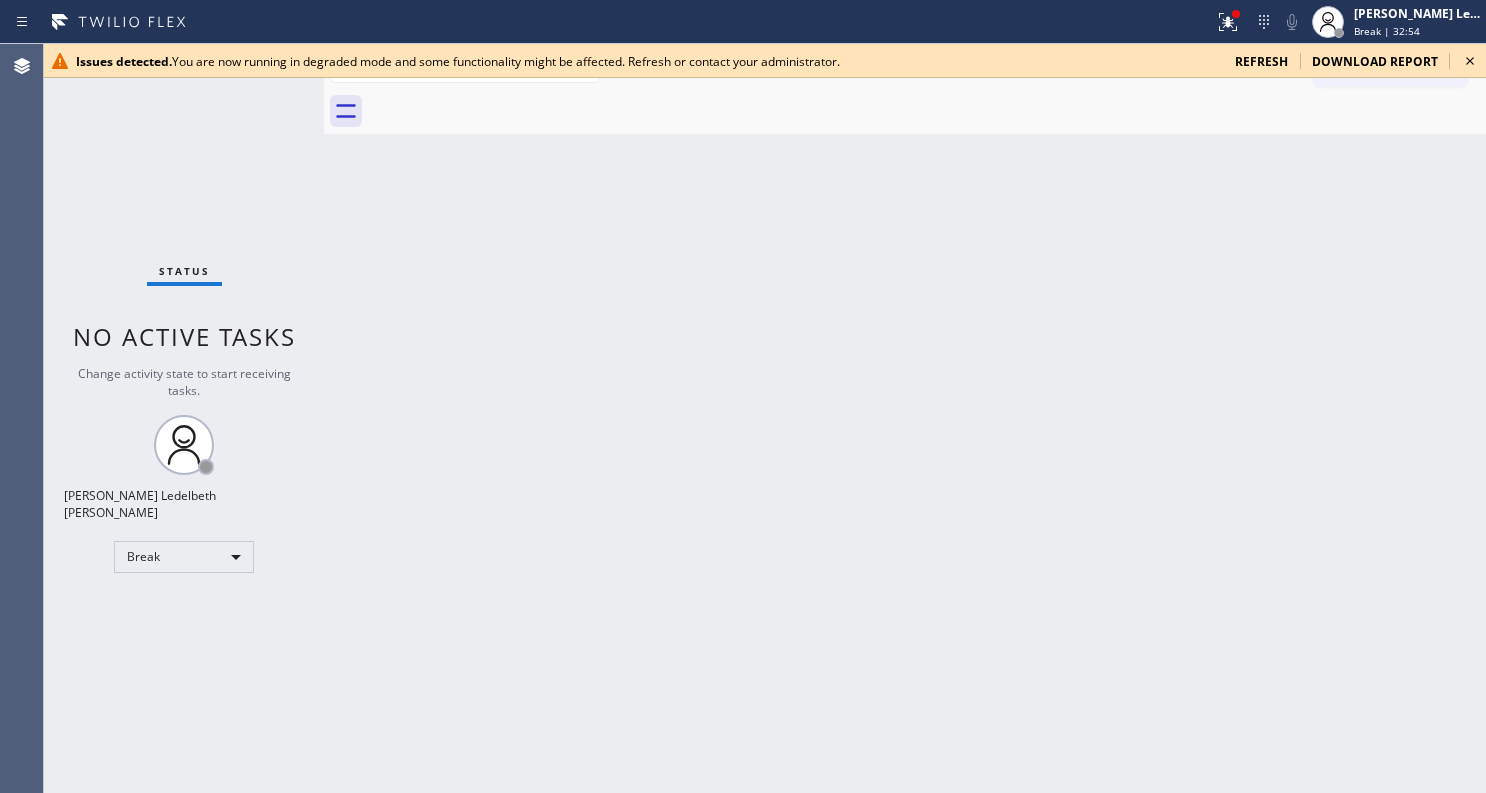scroll, scrollTop: 0, scrollLeft: 0, axis: both 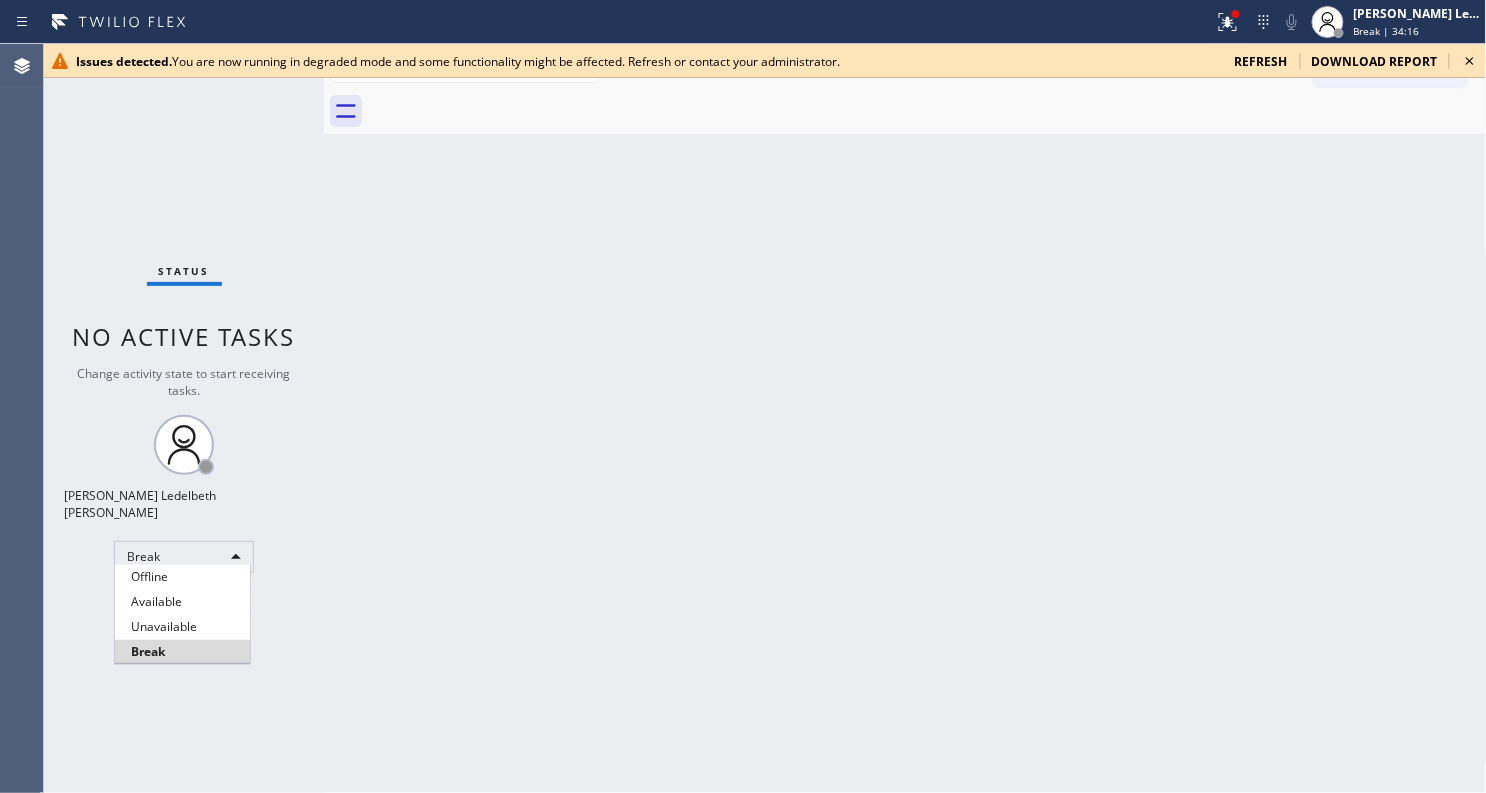 type 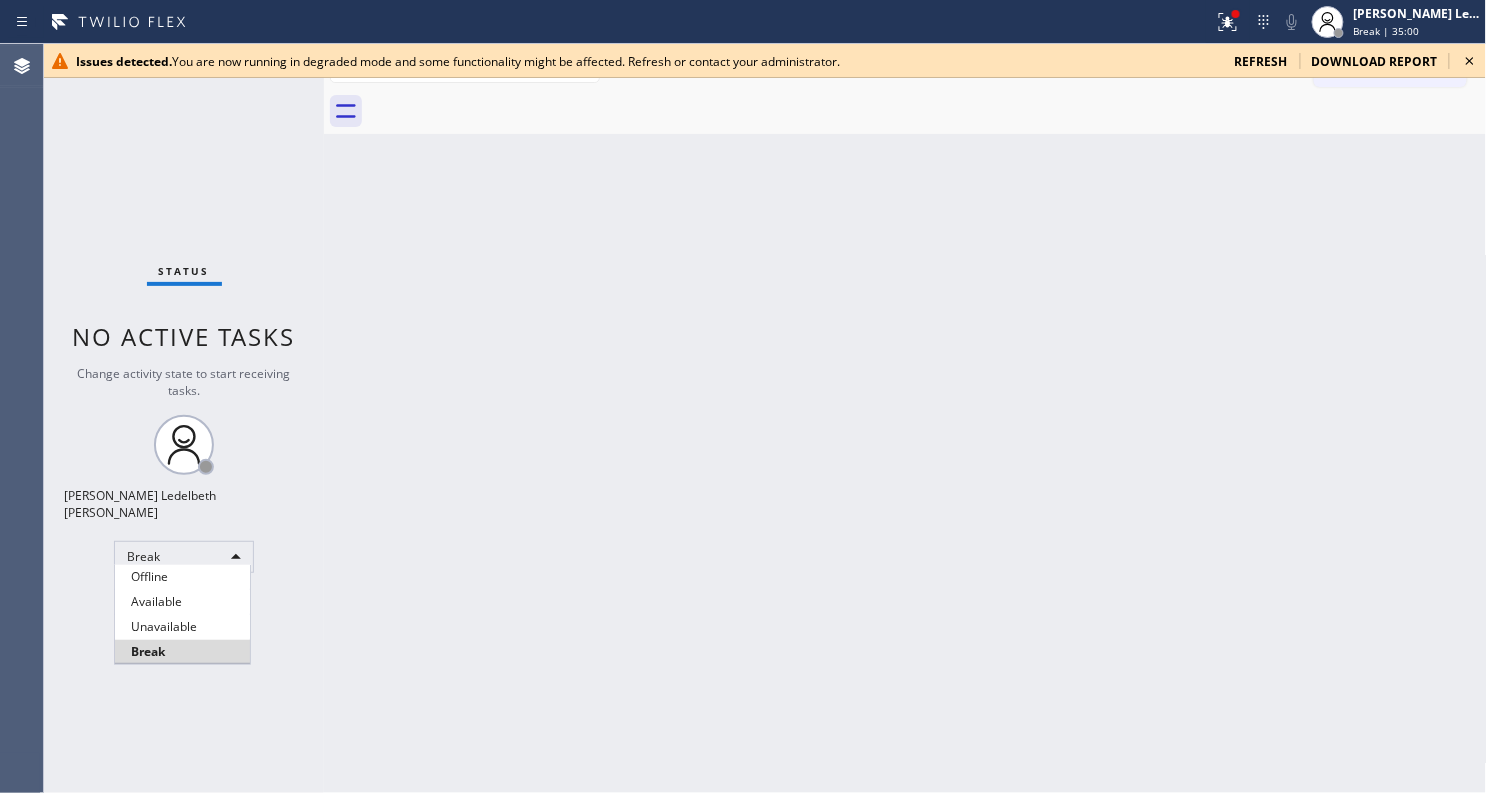 type 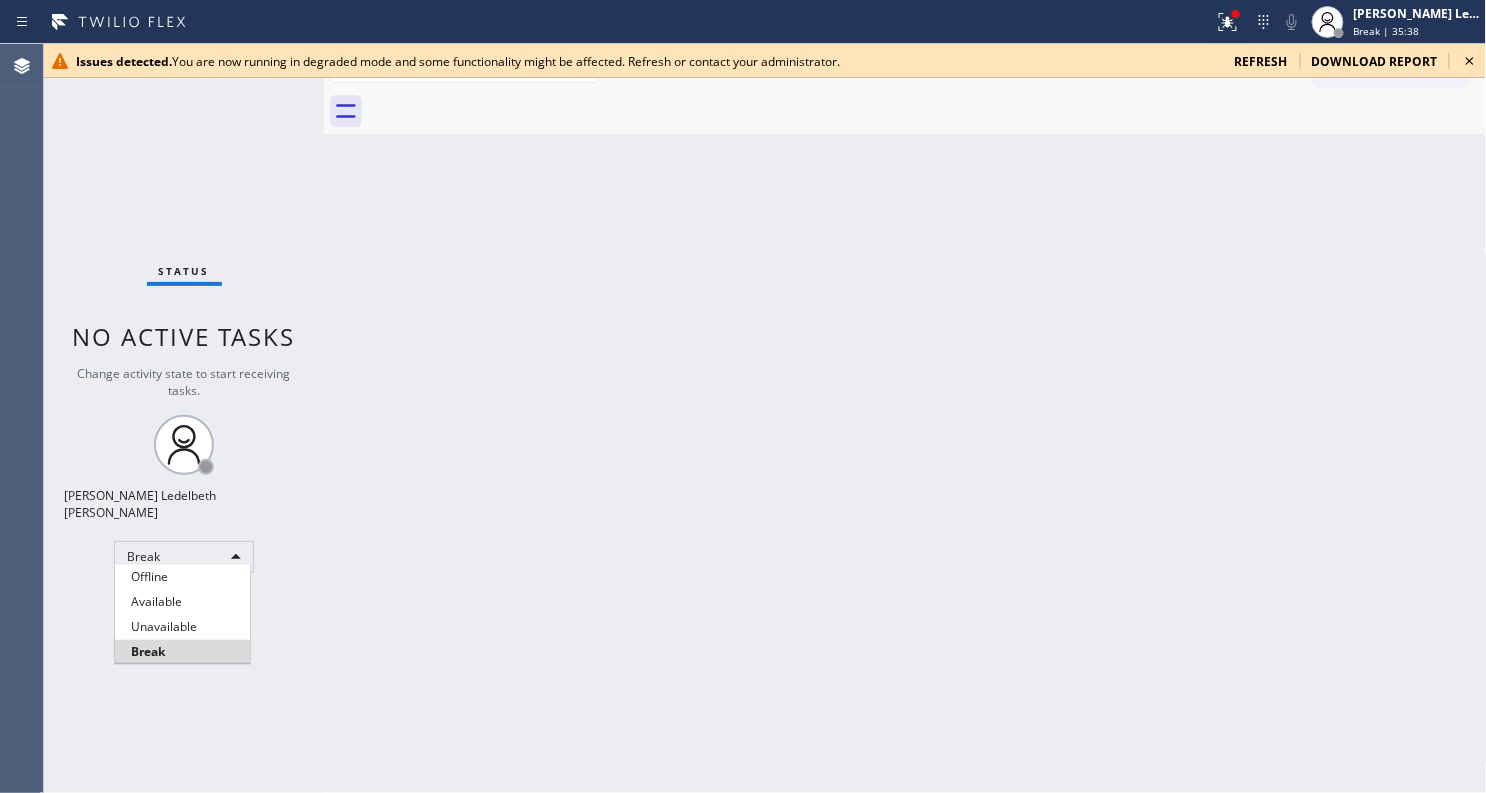 type 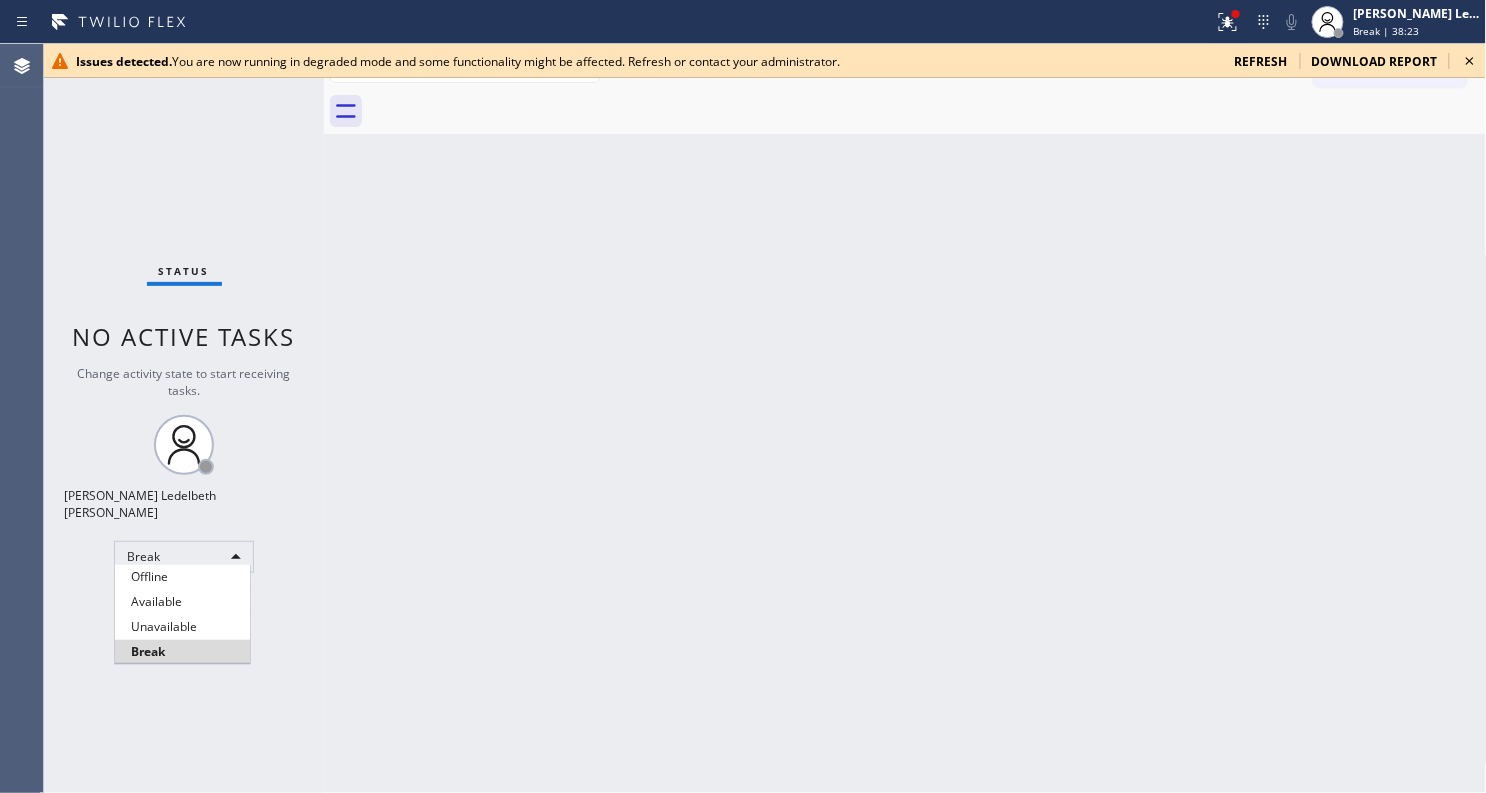 type 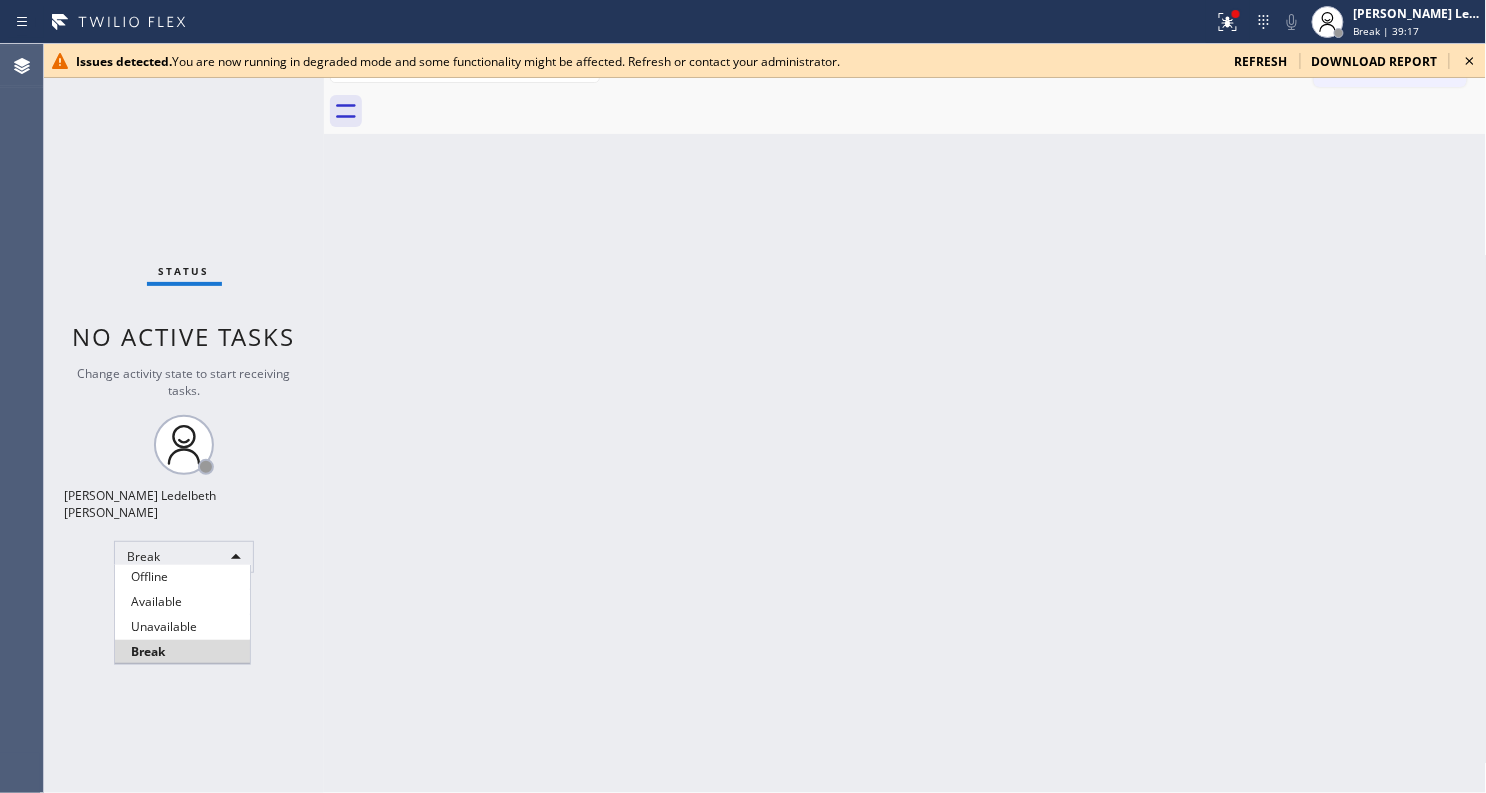 type 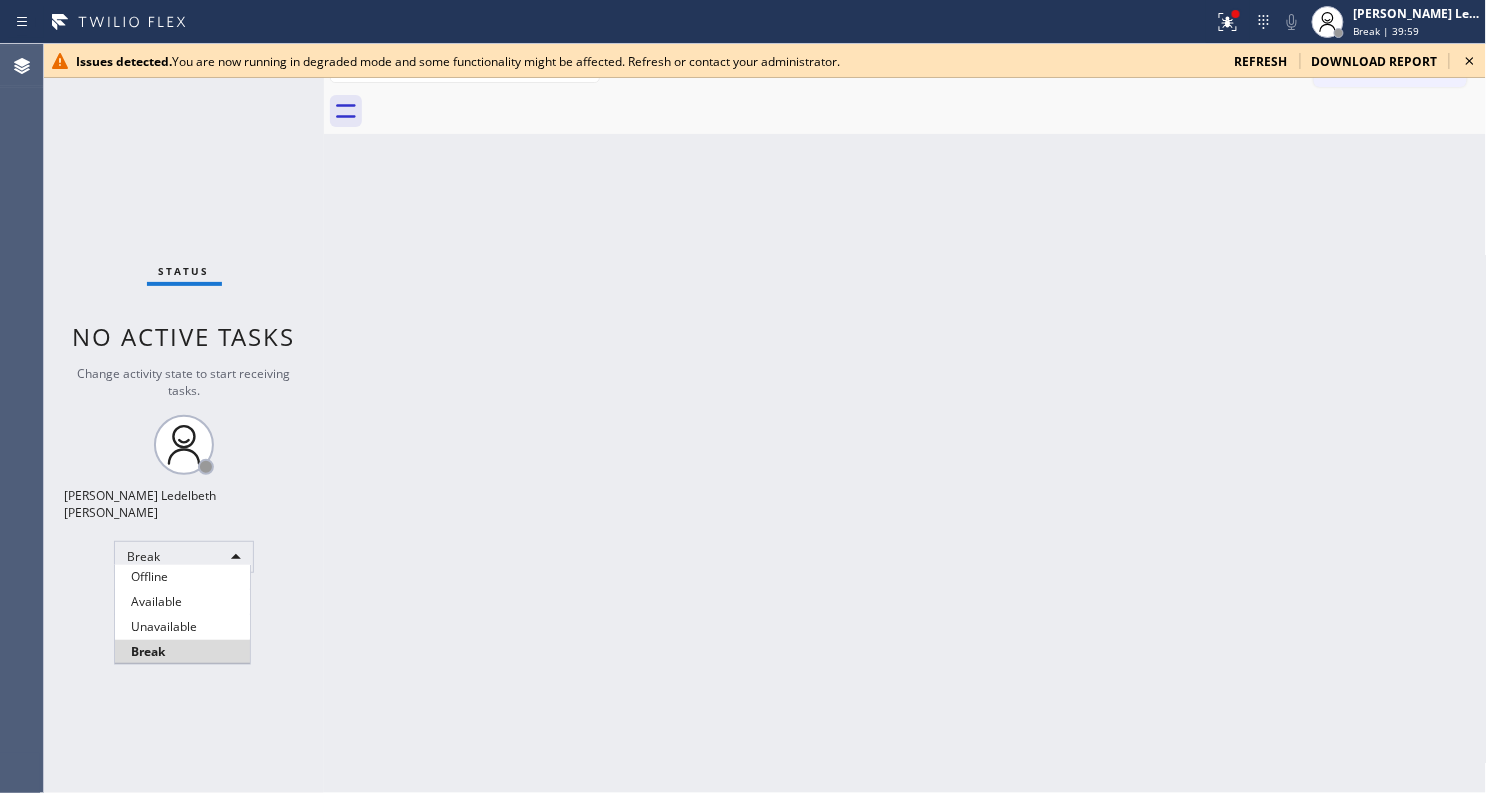 type 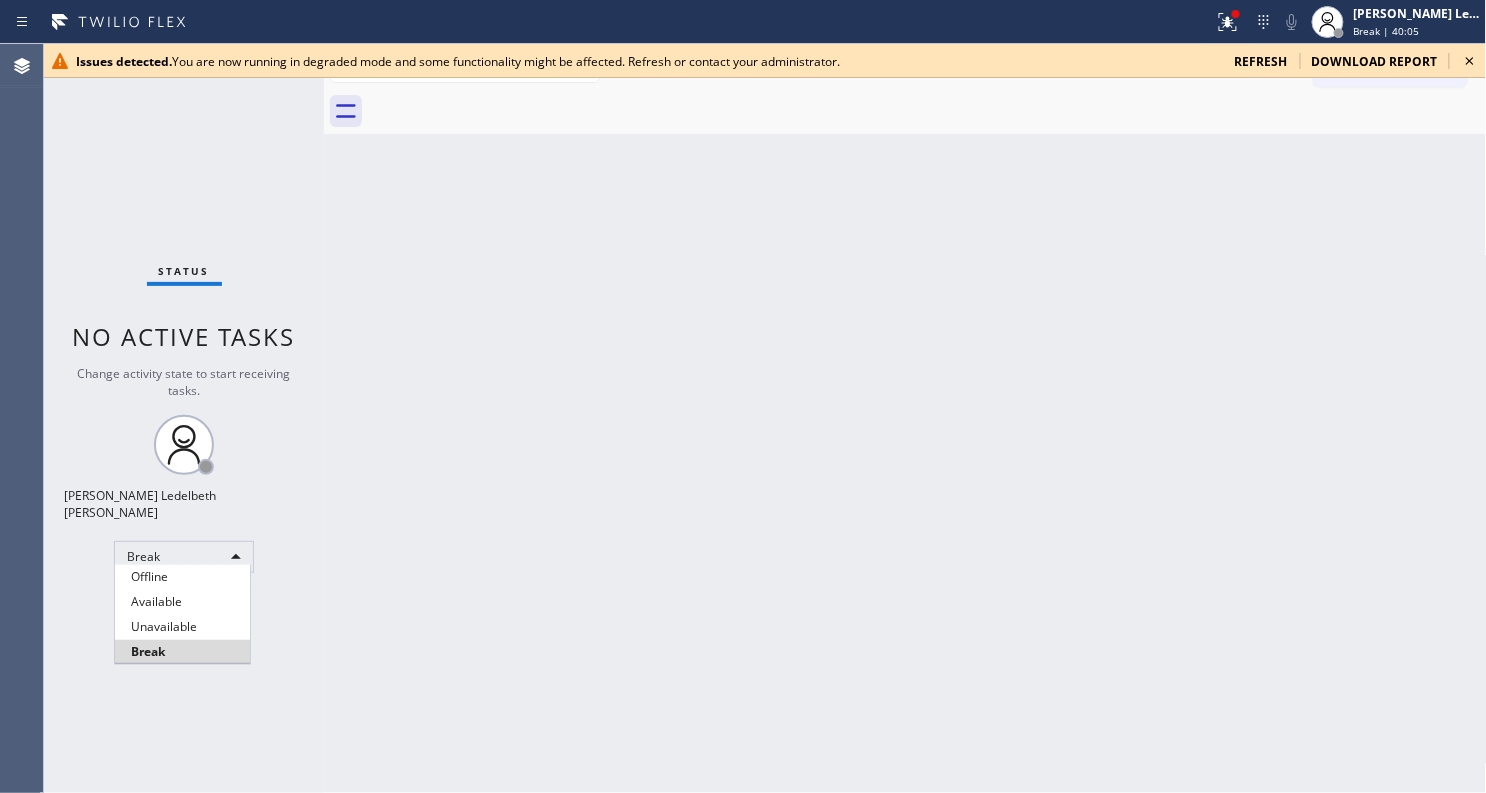 type 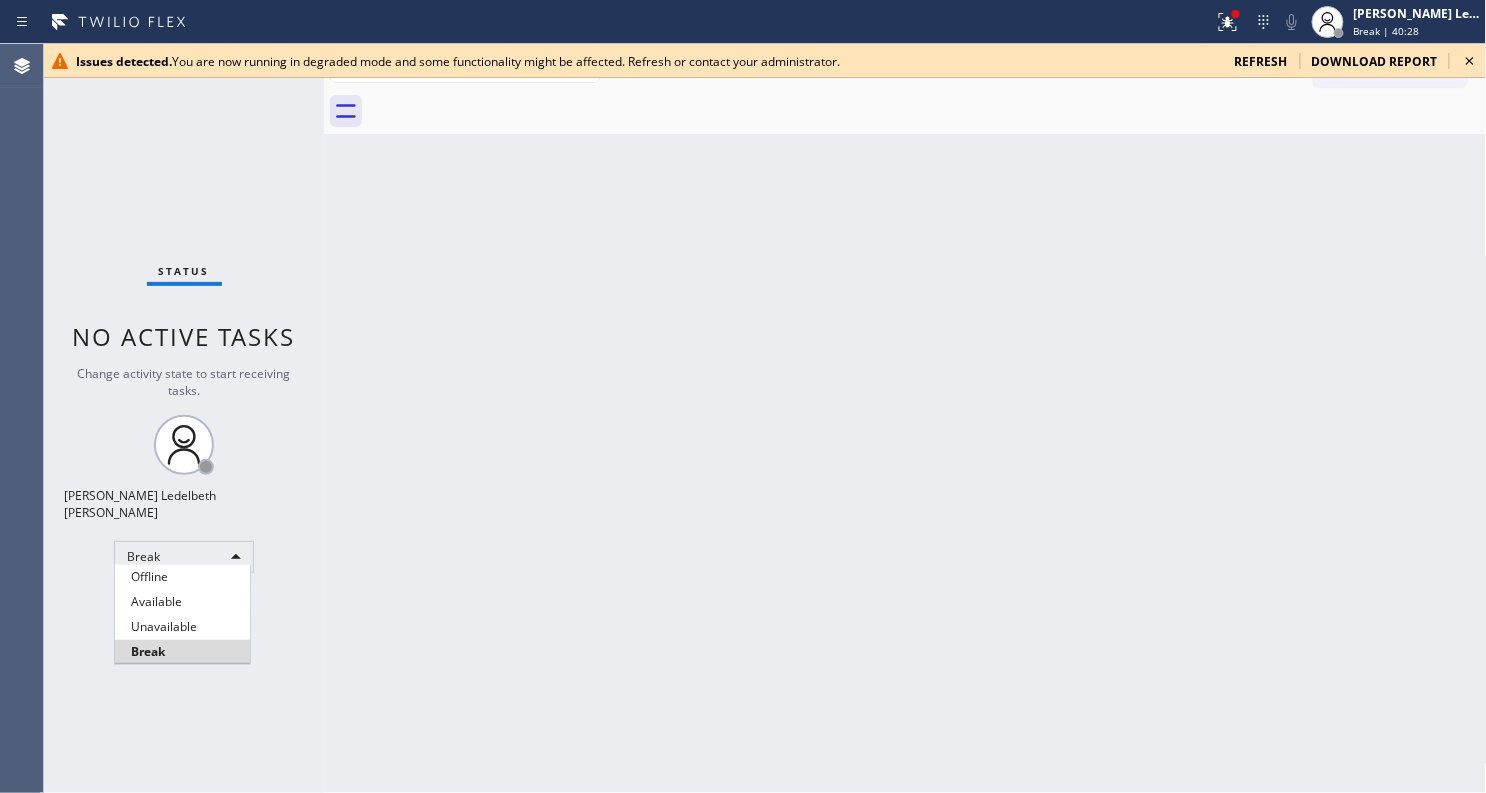 type 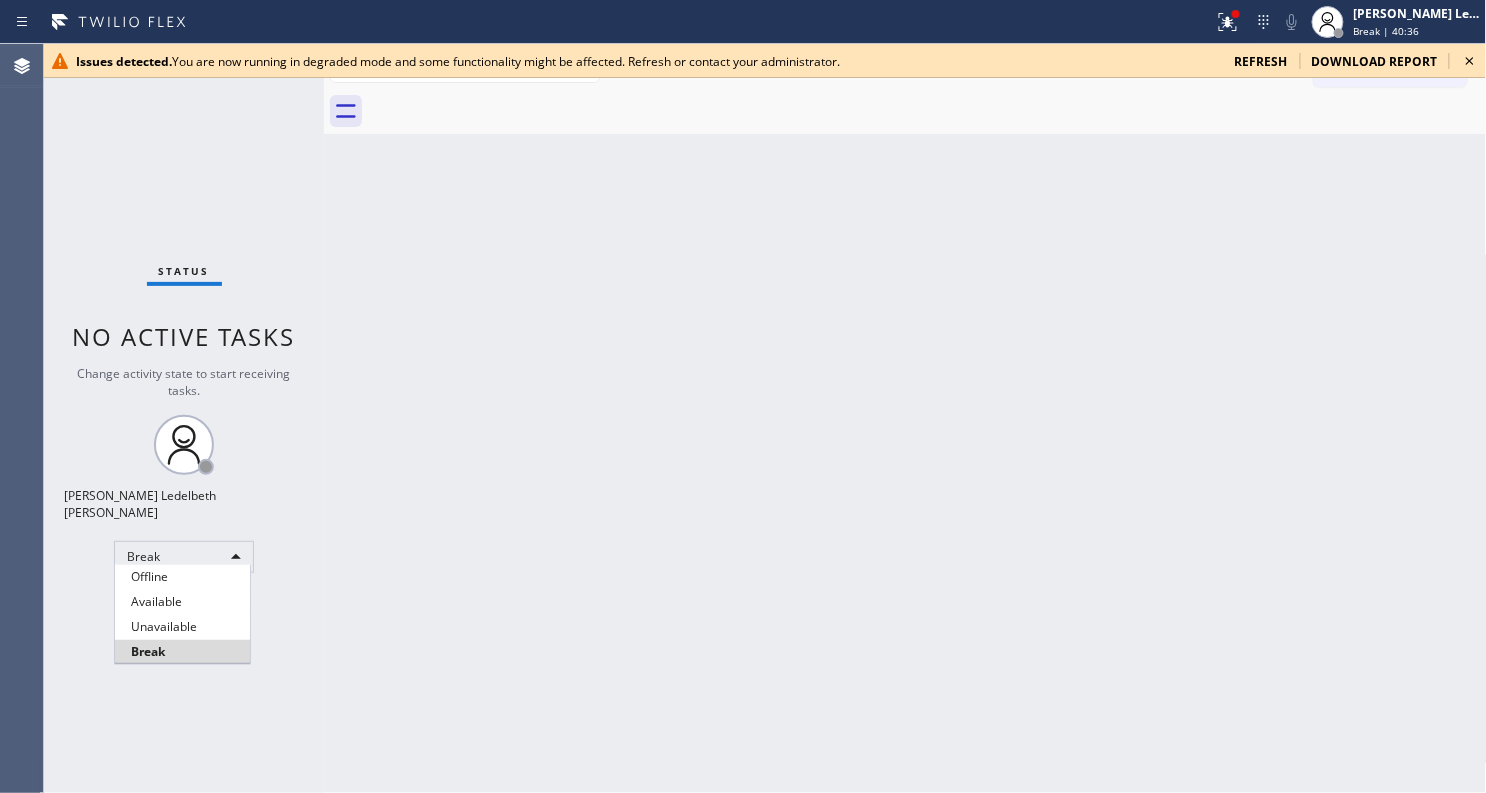 type 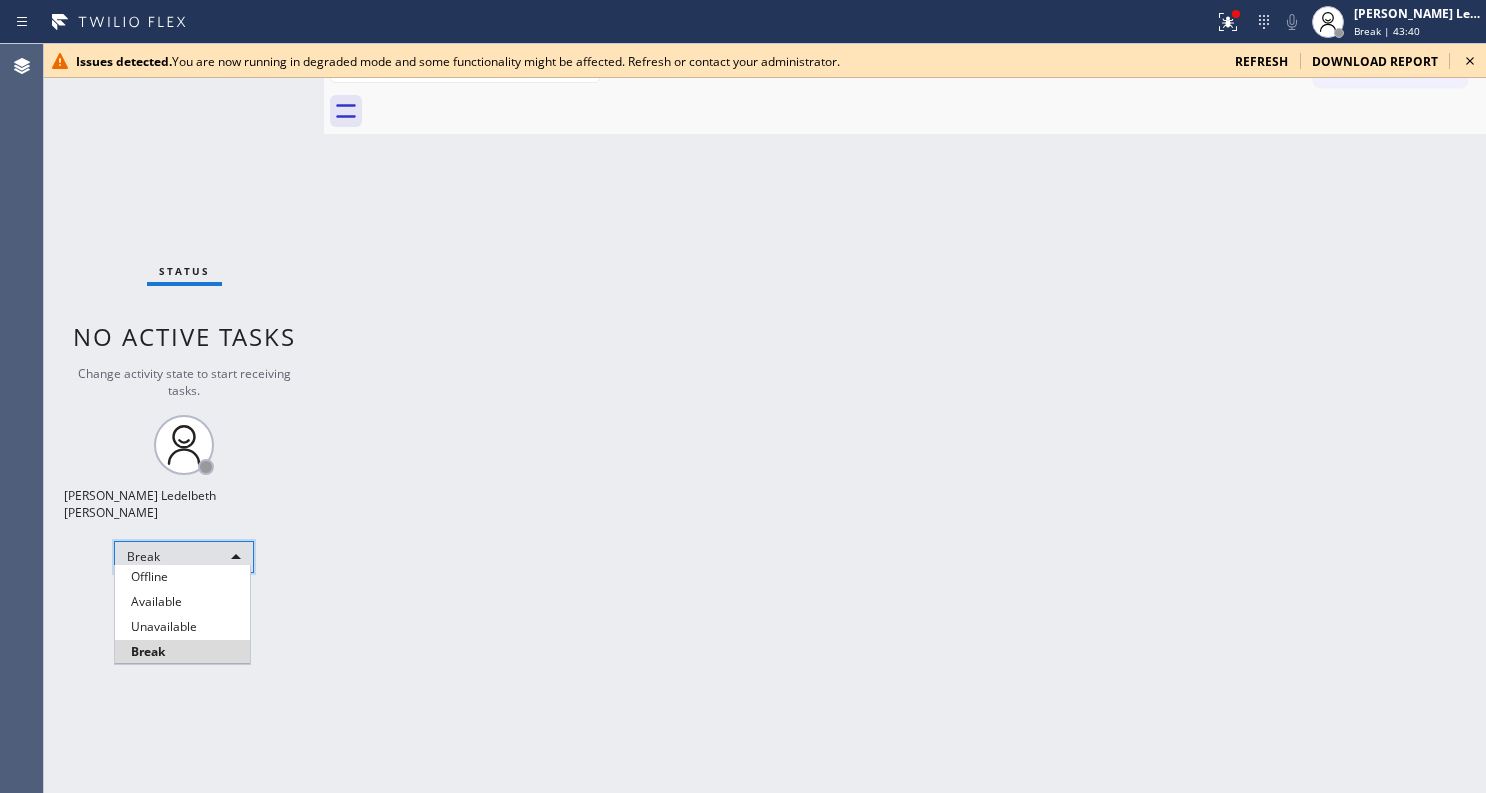 scroll, scrollTop: 0, scrollLeft: 0, axis: both 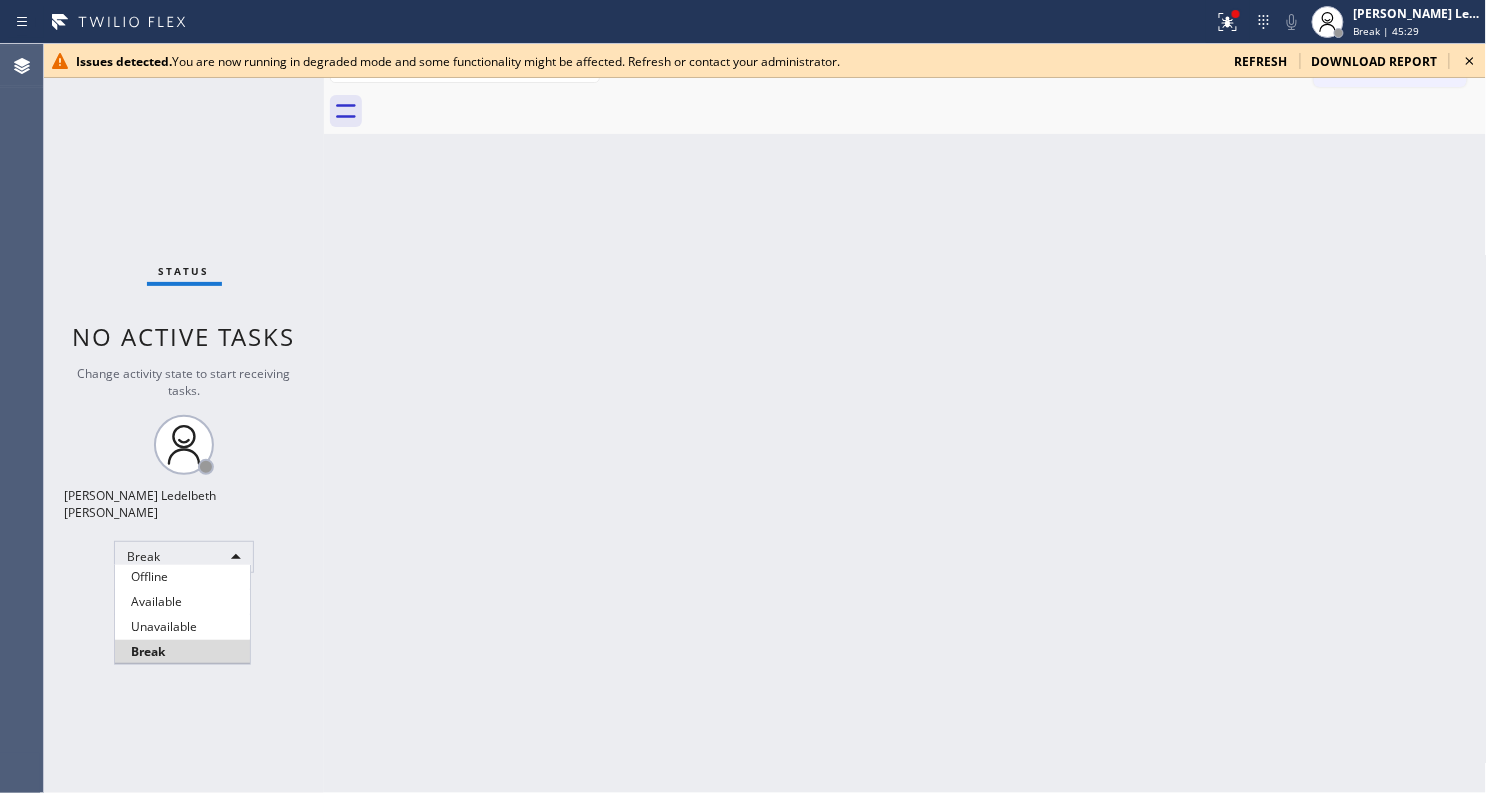 type 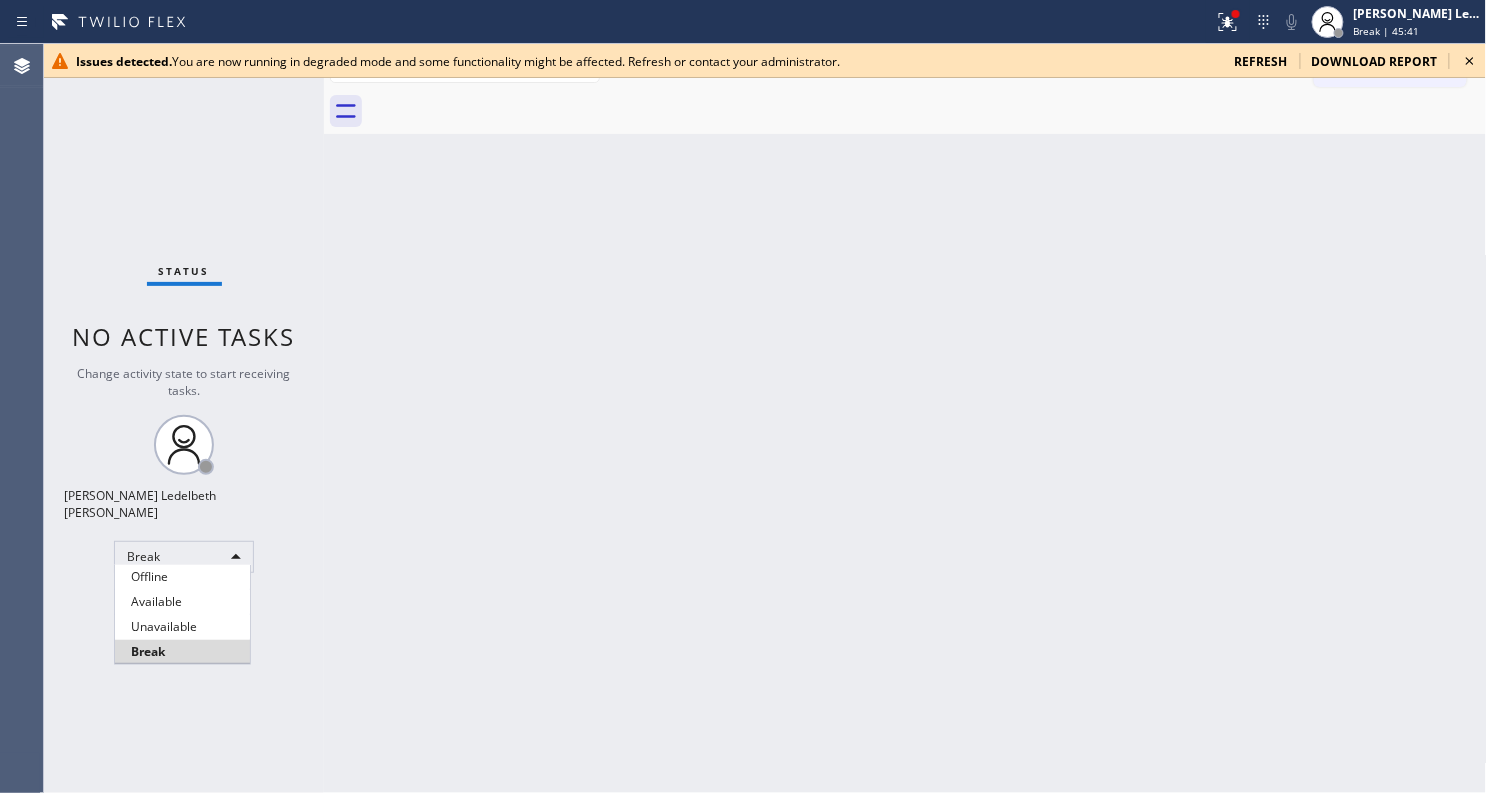 type 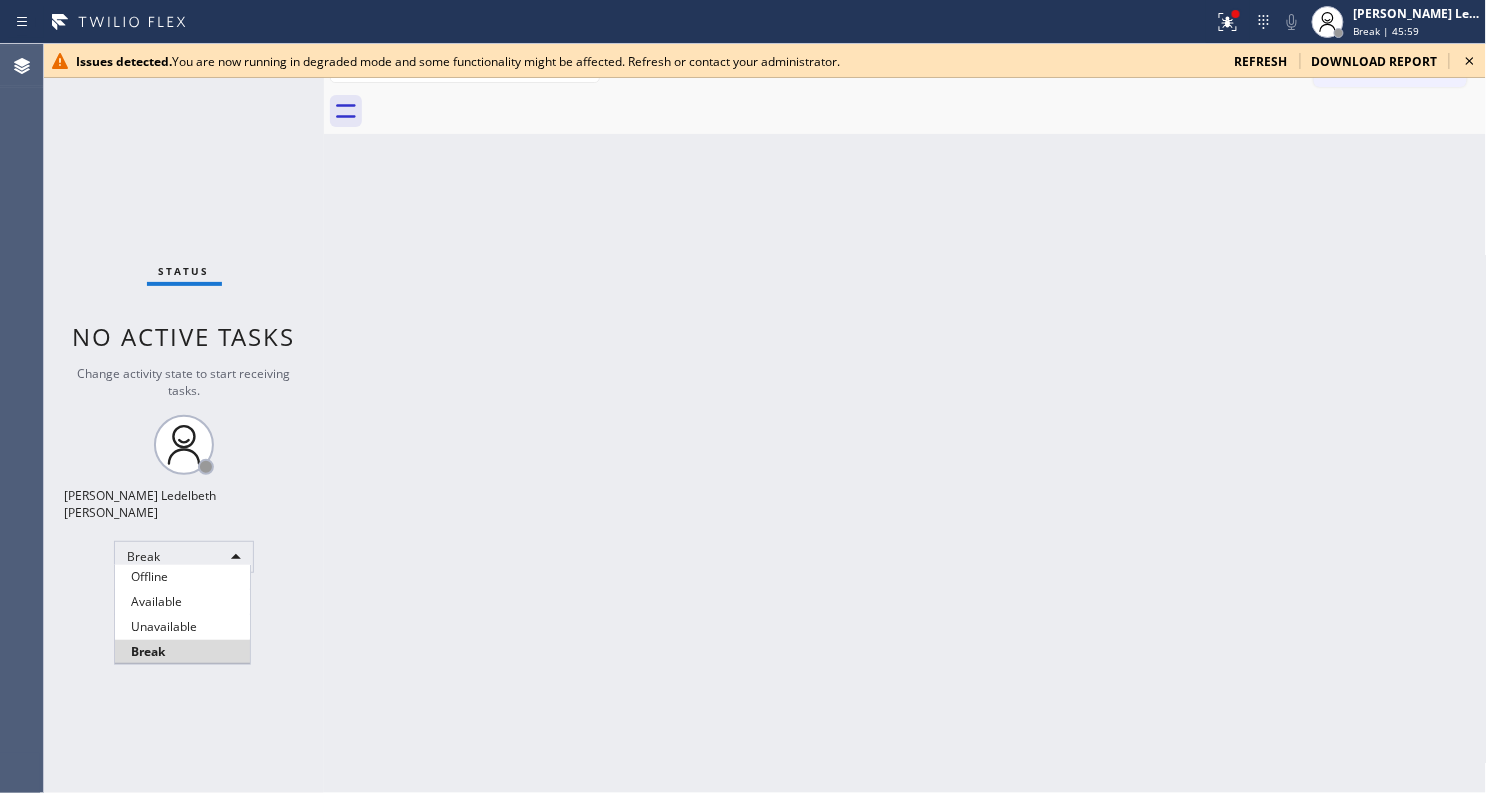 type 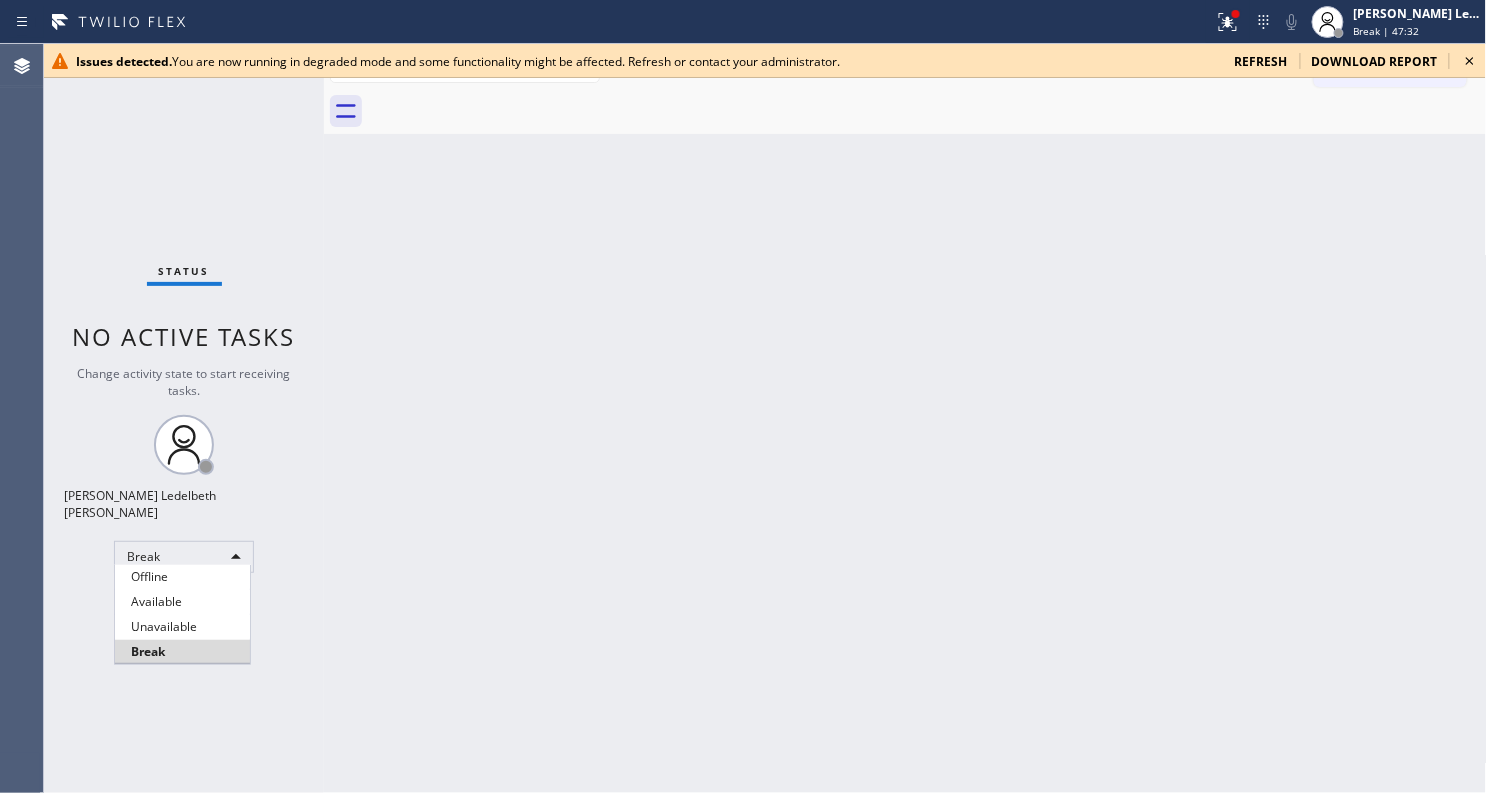 type 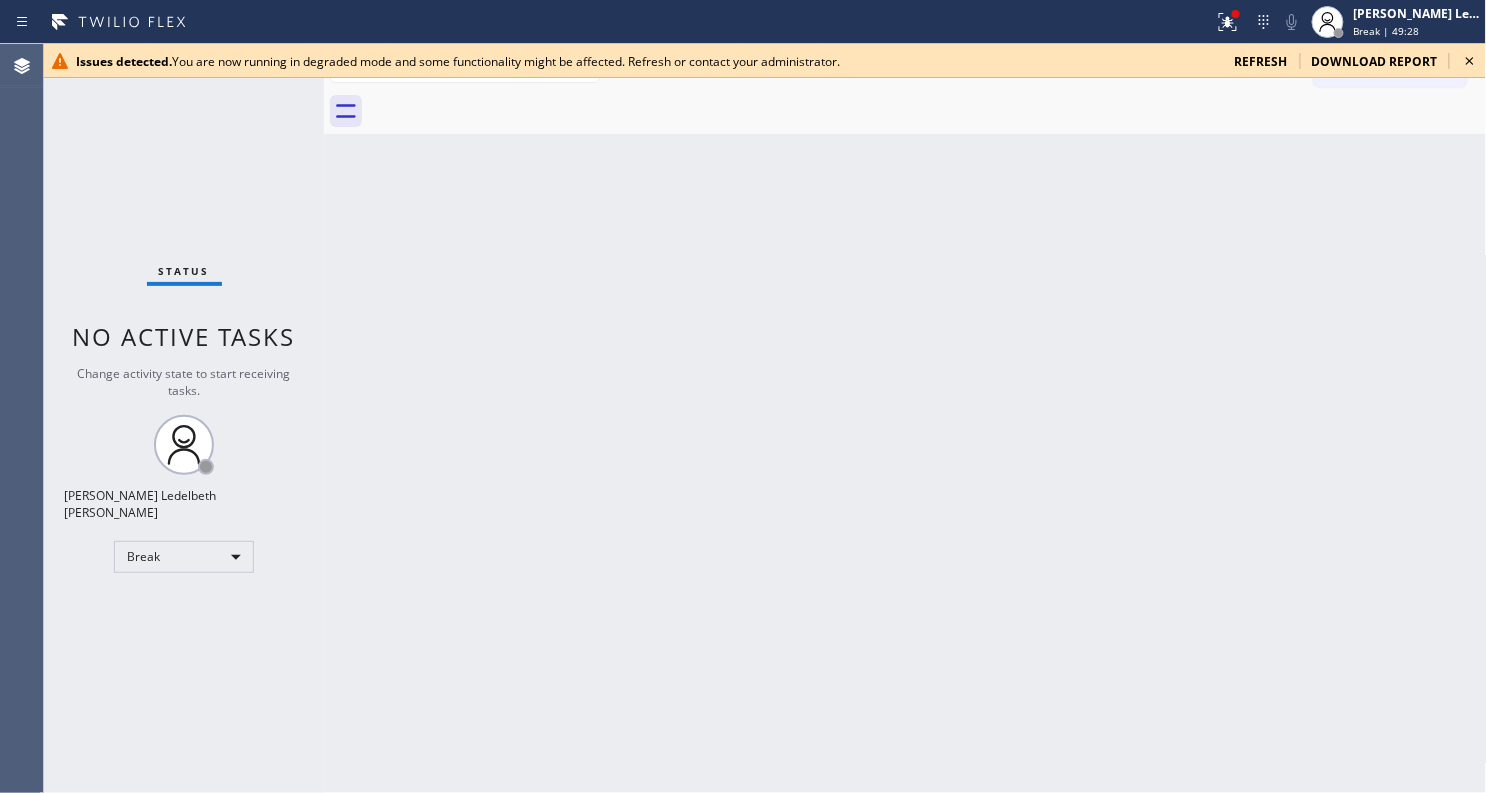 type 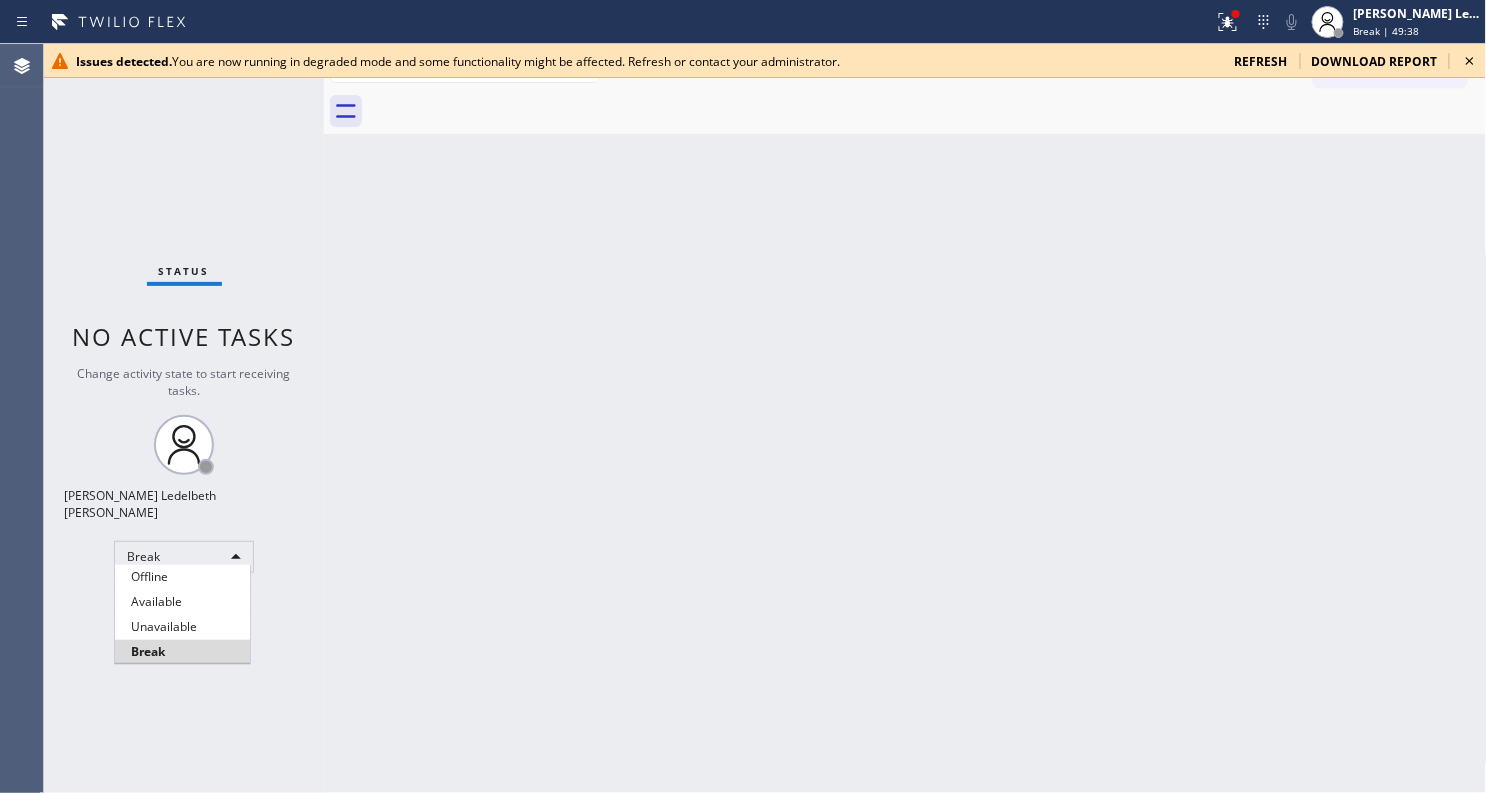 type 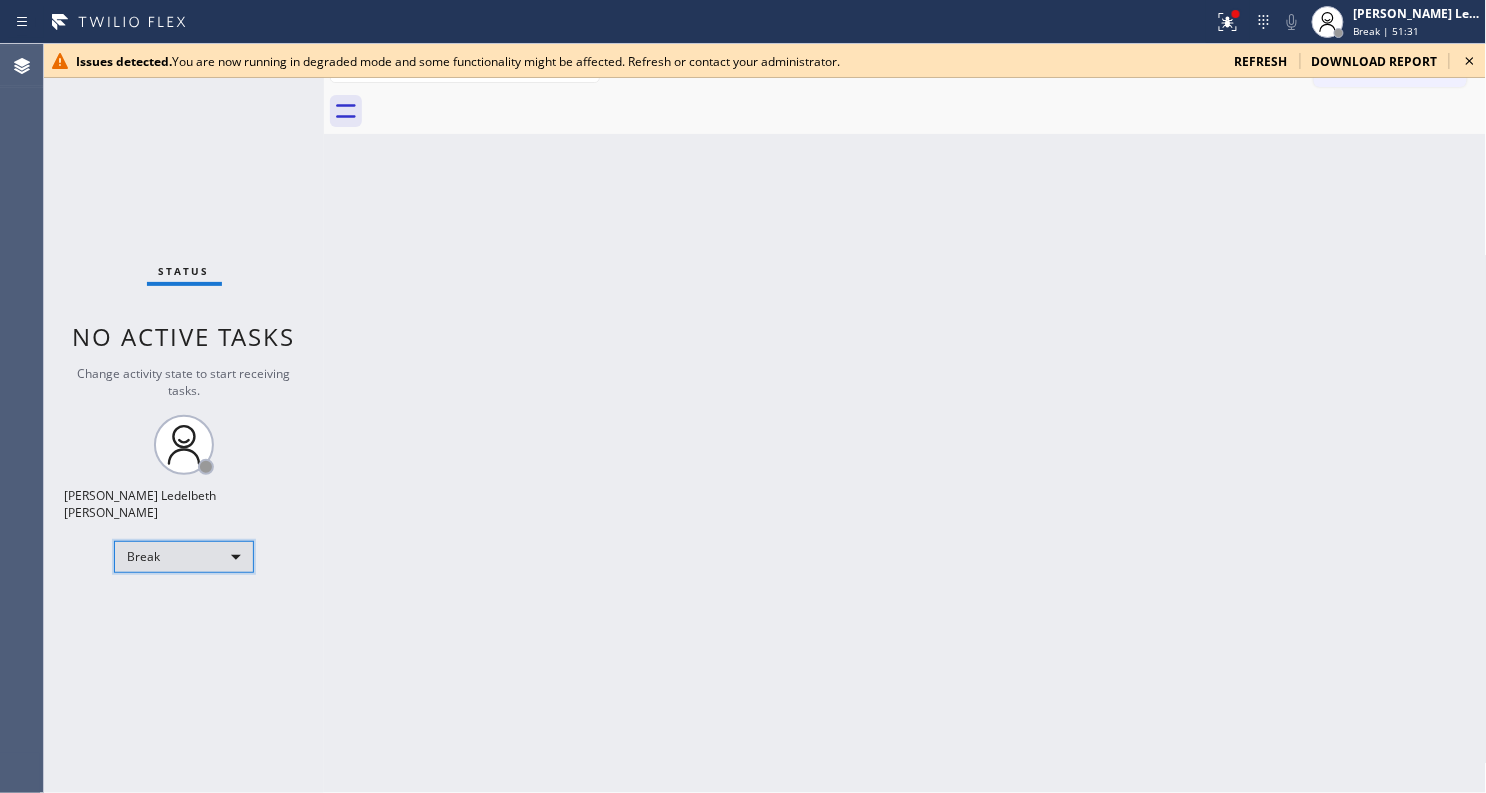 click on "Break" at bounding box center (184, 557) 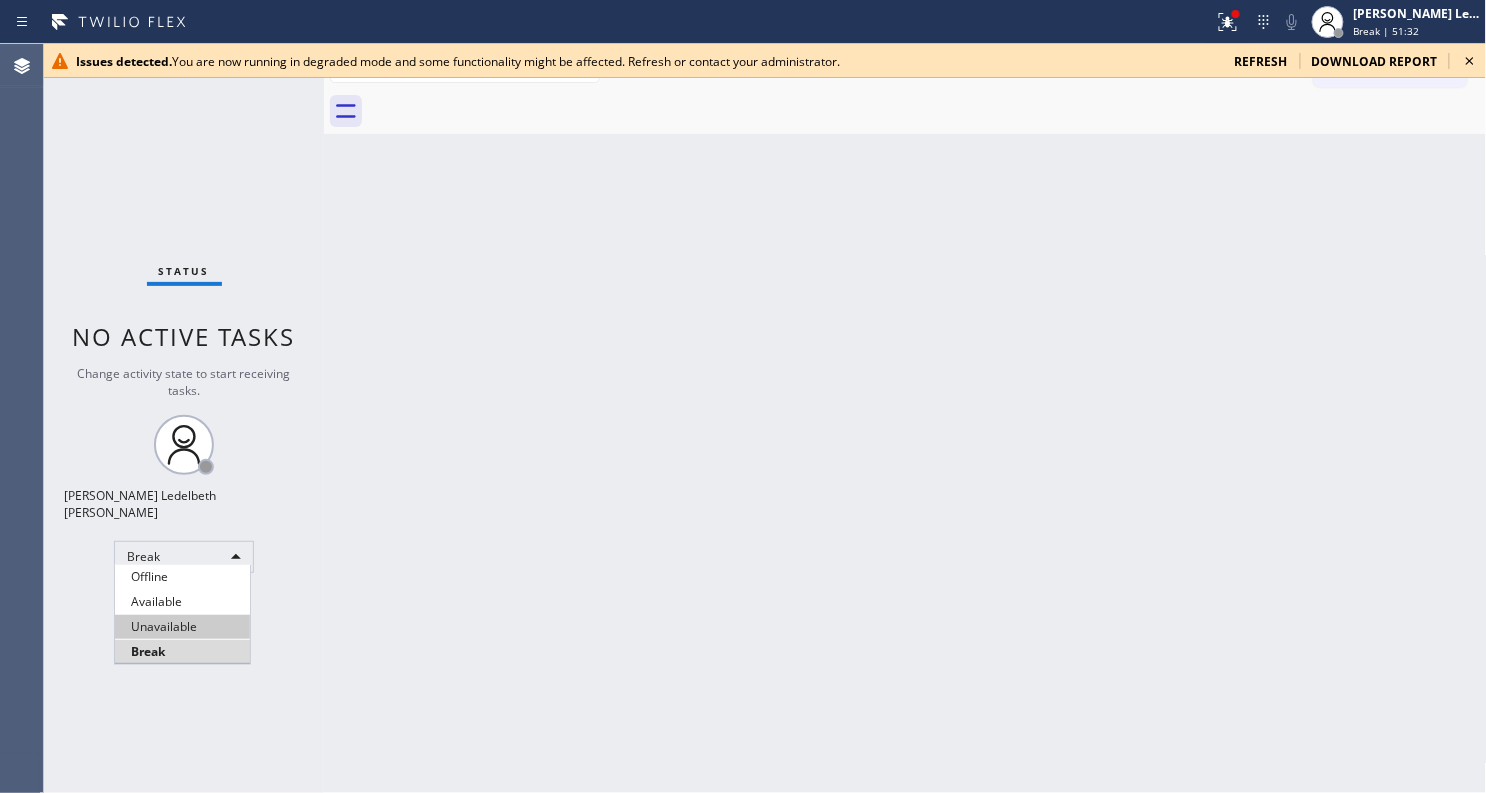 click on "Unavailable" at bounding box center (182, 627) 